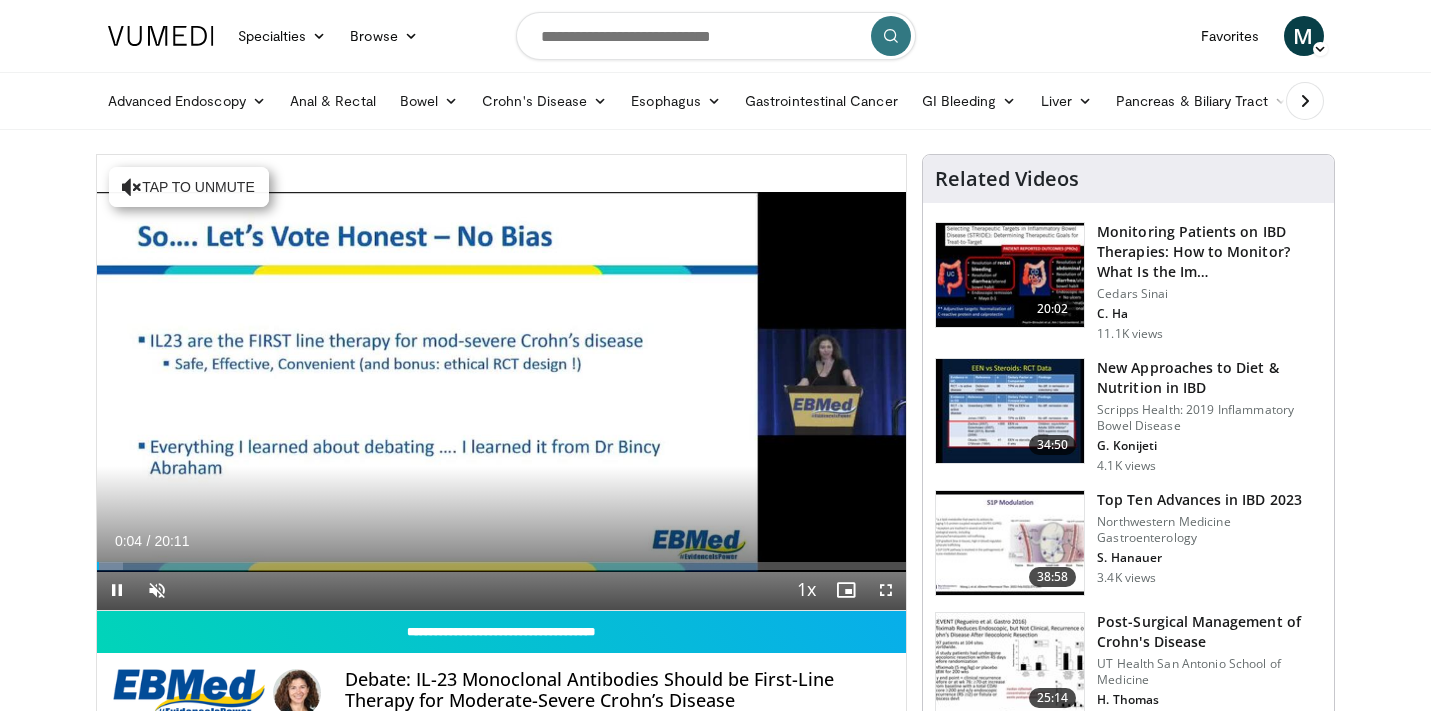 scroll, scrollTop: 0, scrollLeft: 0, axis: both 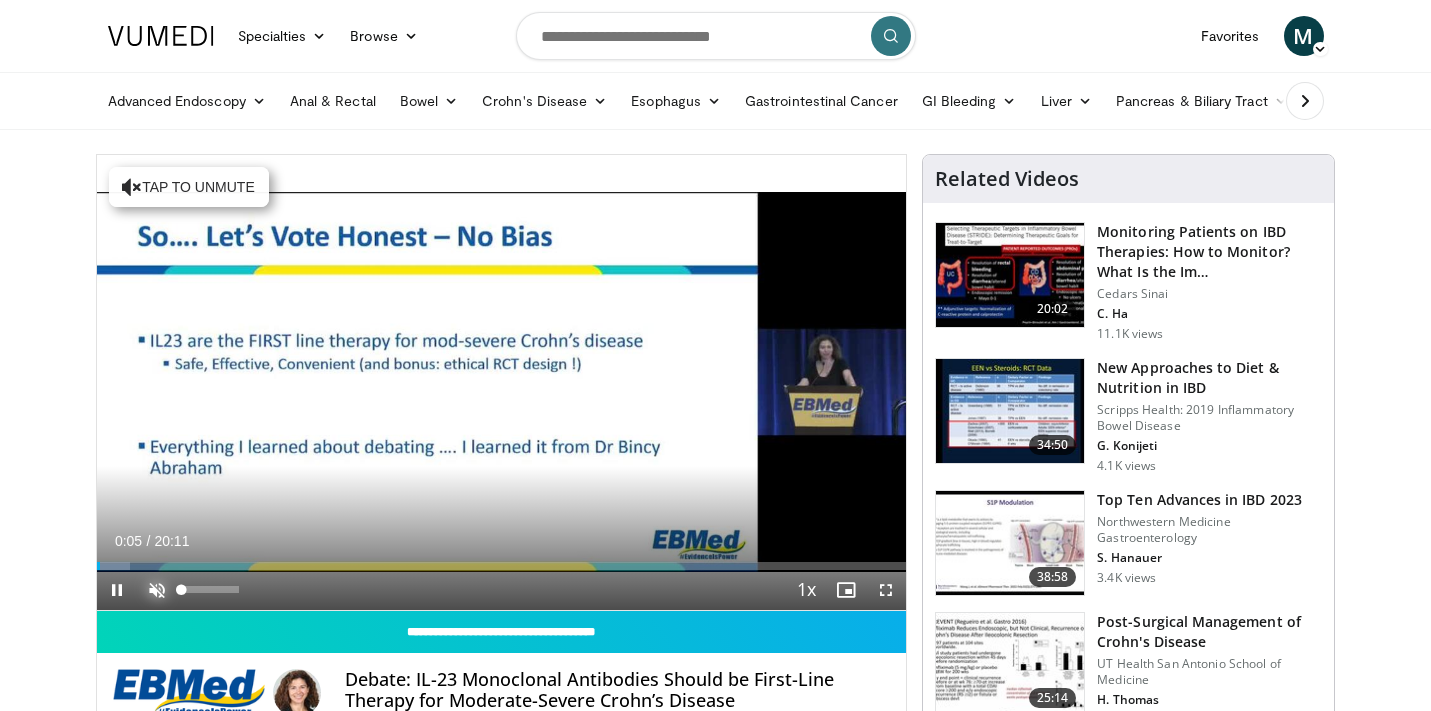 click at bounding box center [157, 590] 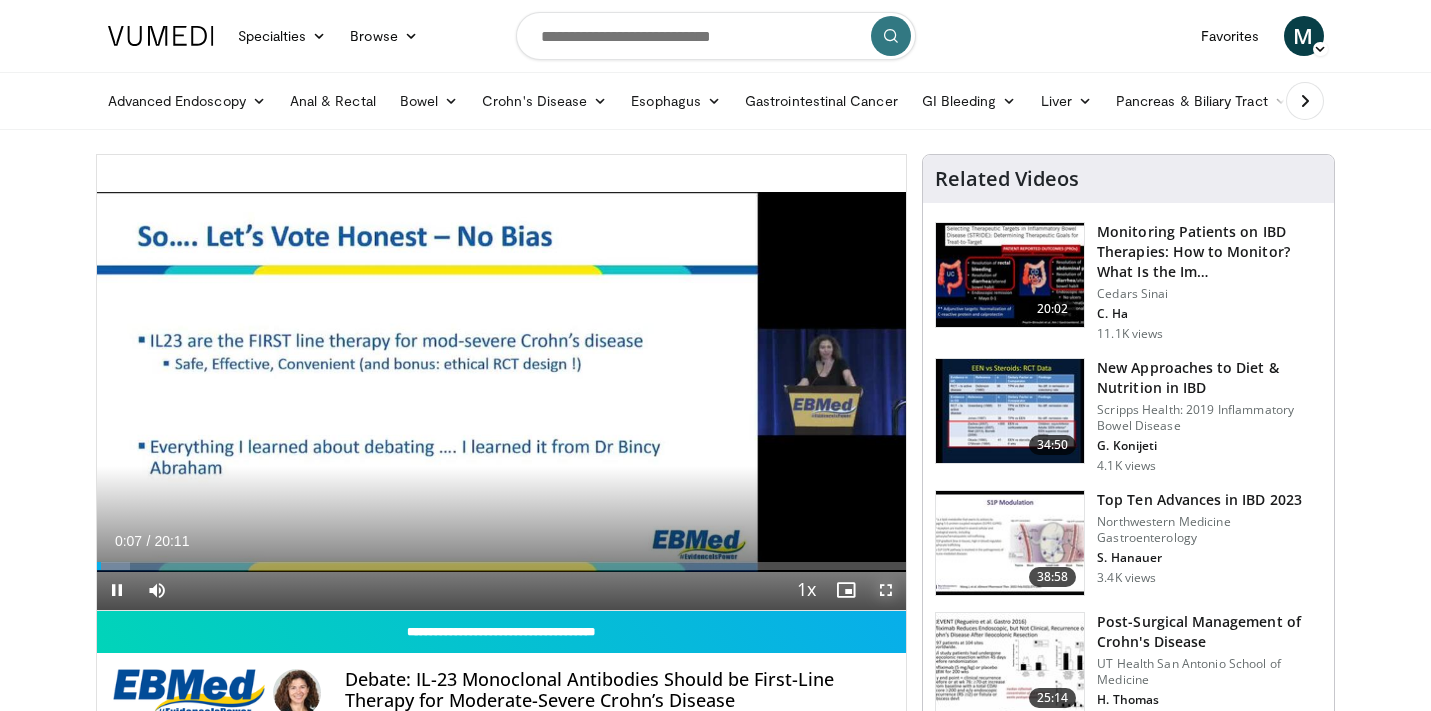 click at bounding box center (886, 590) 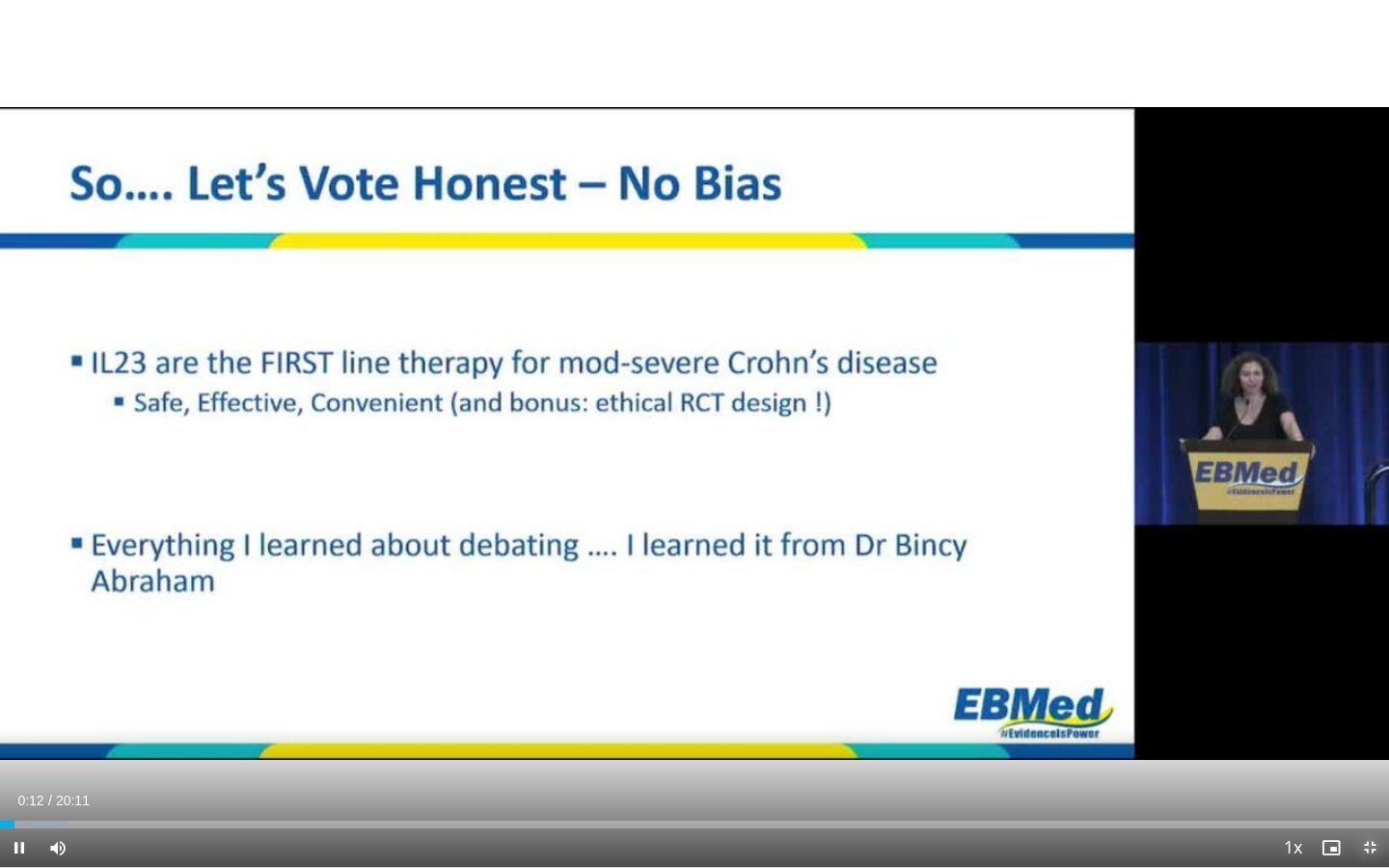click at bounding box center (1370, 848) 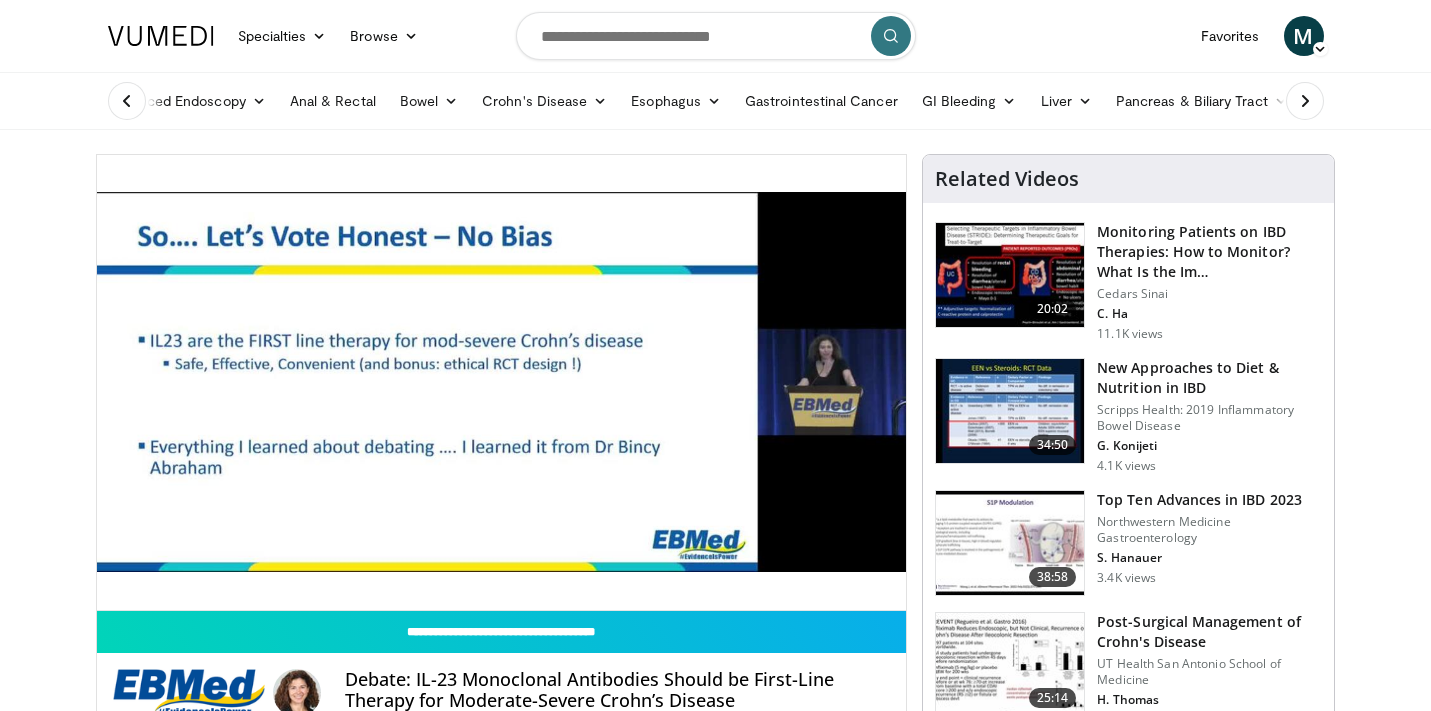 click on "Specialties
Adult & Family Medicine
Allergy, Asthma, Immunology
Anesthesiology
Cardiology
Dental
Dermatology
Endocrinology
Gastroenterology & Hepatology
General Surgery
Hematology & Oncology
Infectious Disease
Nephrology
Neurology
Neurosurgery
Obstetrics & Gynecology
Ophthalmology
Oral Maxillofacial
Orthopaedics
Otolaryngology
Pediatrics
Plastic Surgery
Podiatry
Psychiatry
Pulmonology
Radiation Oncology
Radiology
Rheumatology
Urology" at bounding box center [715, 1590] 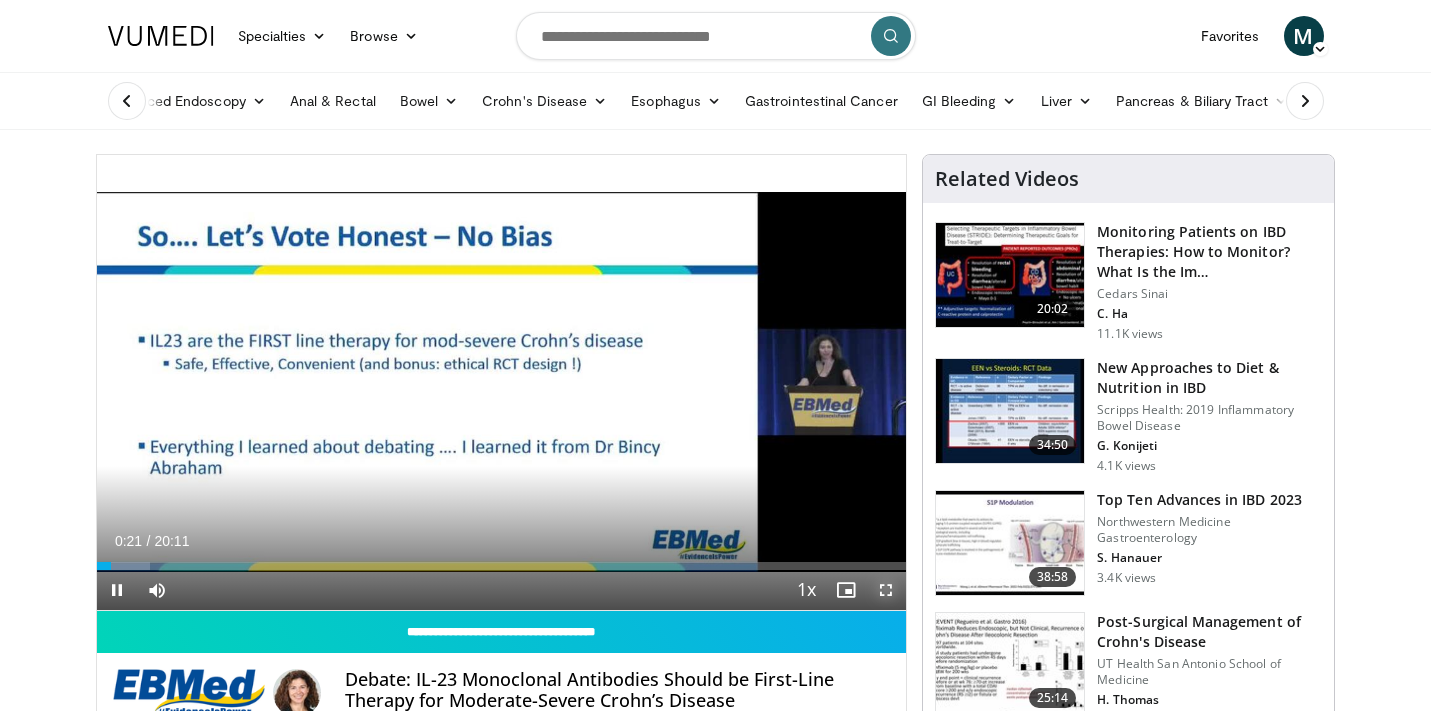 click at bounding box center [886, 590] 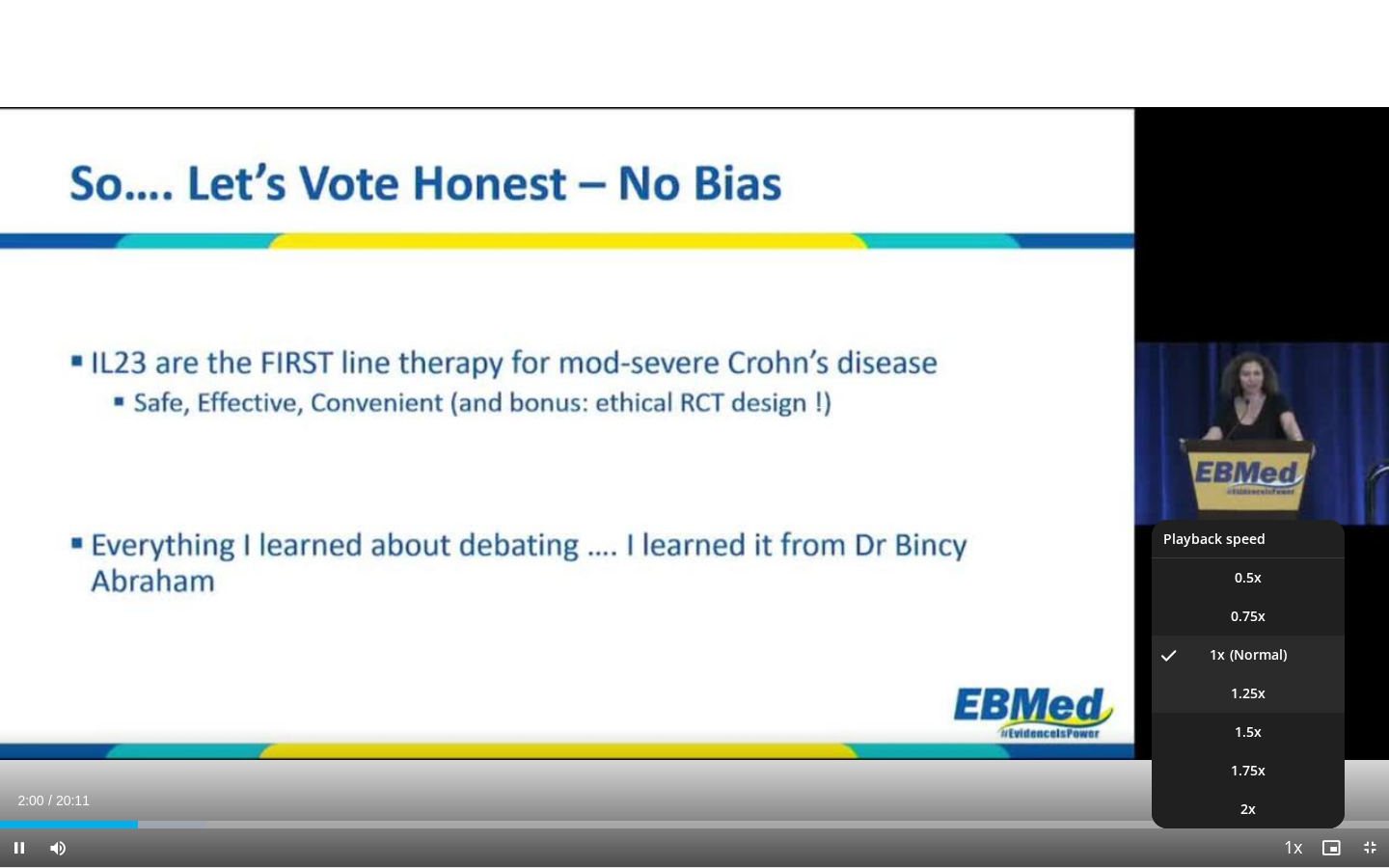 click on "1.25x" at bounding box center (1248, 693) 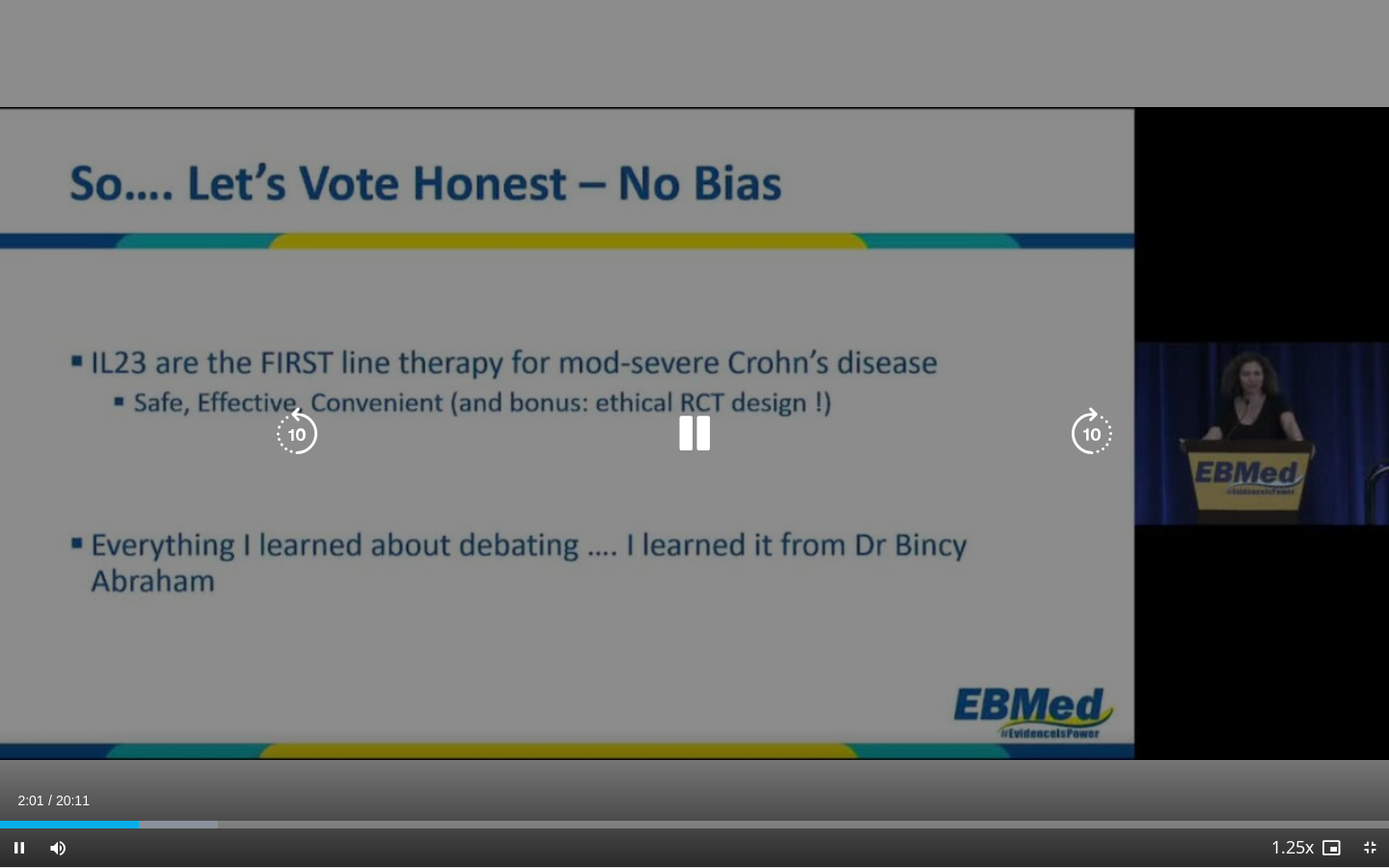 click on "10 seconds
Tap to unmute" at bounding box center [694, 433] 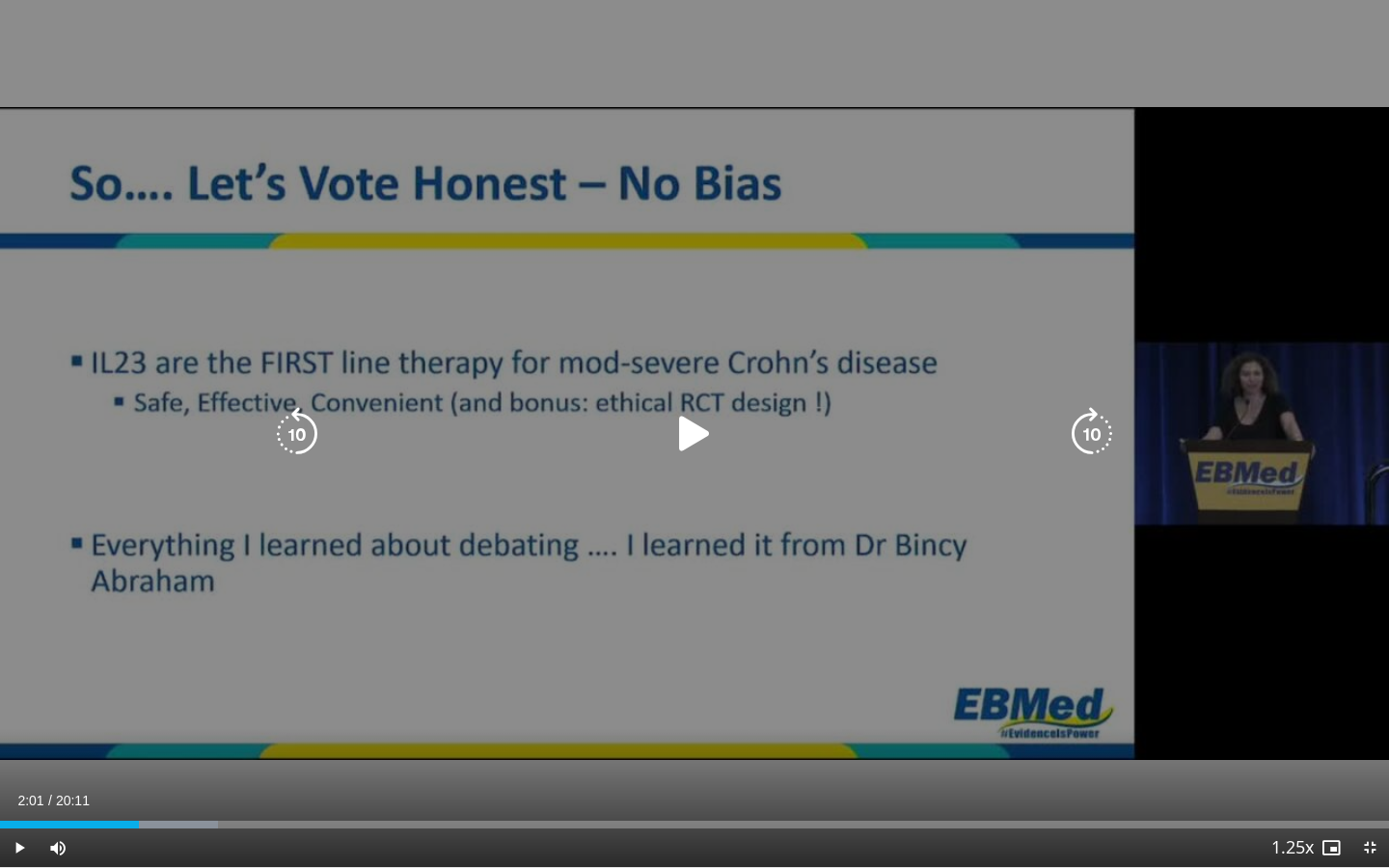 click on "10 seconds
Tap to unmute" at bounding box center (694, 433) 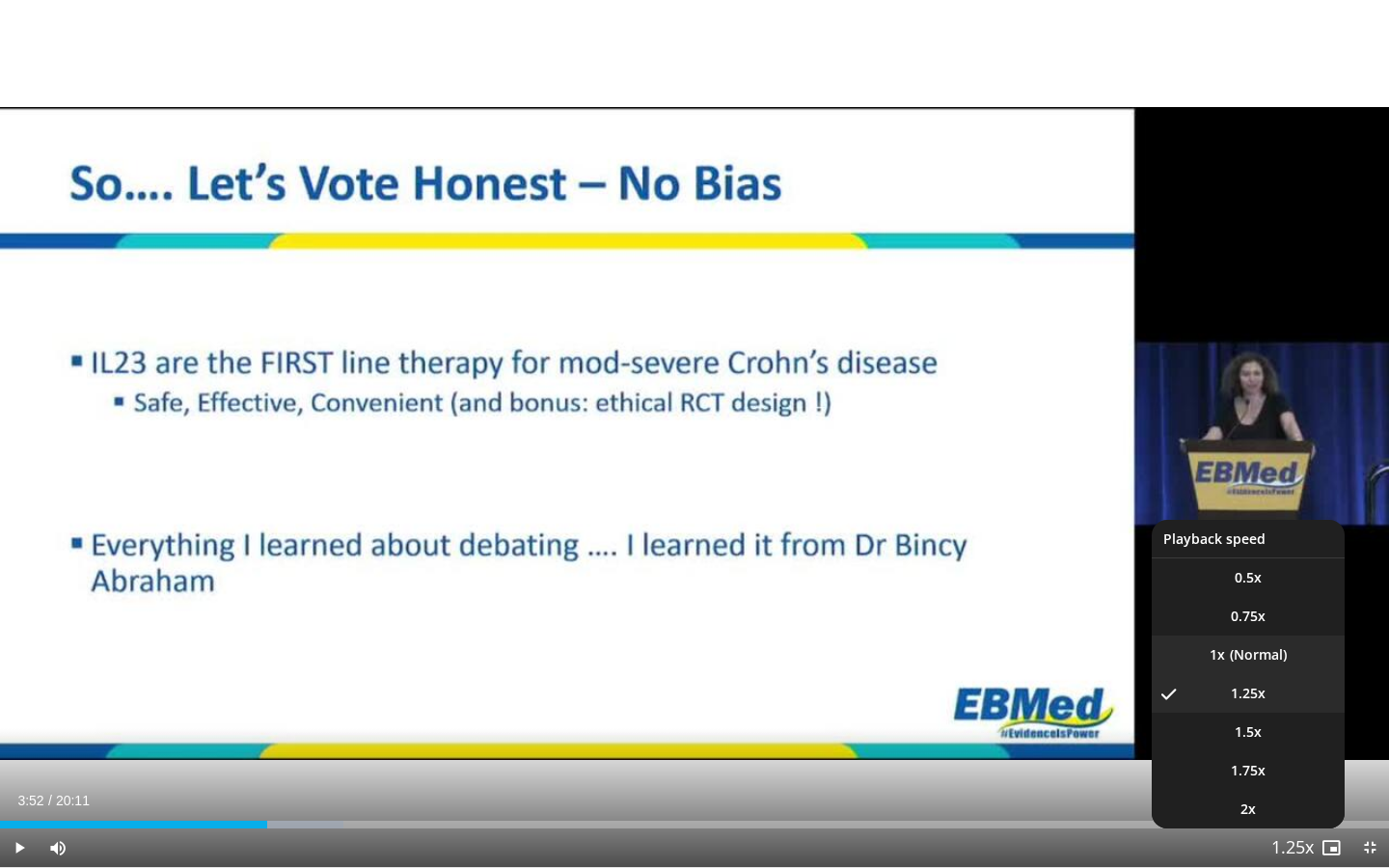 click on "1x" at bounding box center [1248, 655] 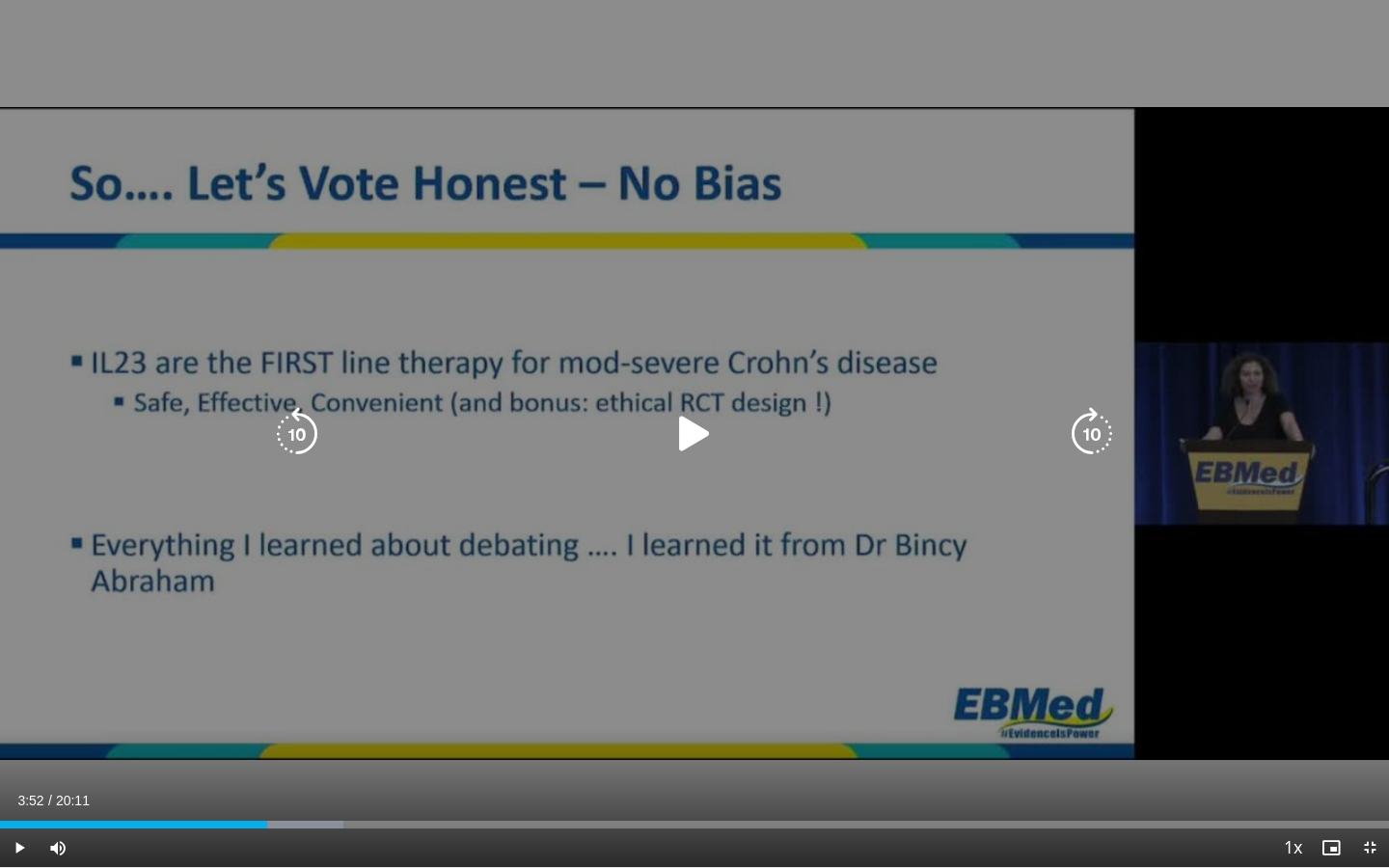click on "10 seconds
Tap to unmute" at bounding box center [694, 433] 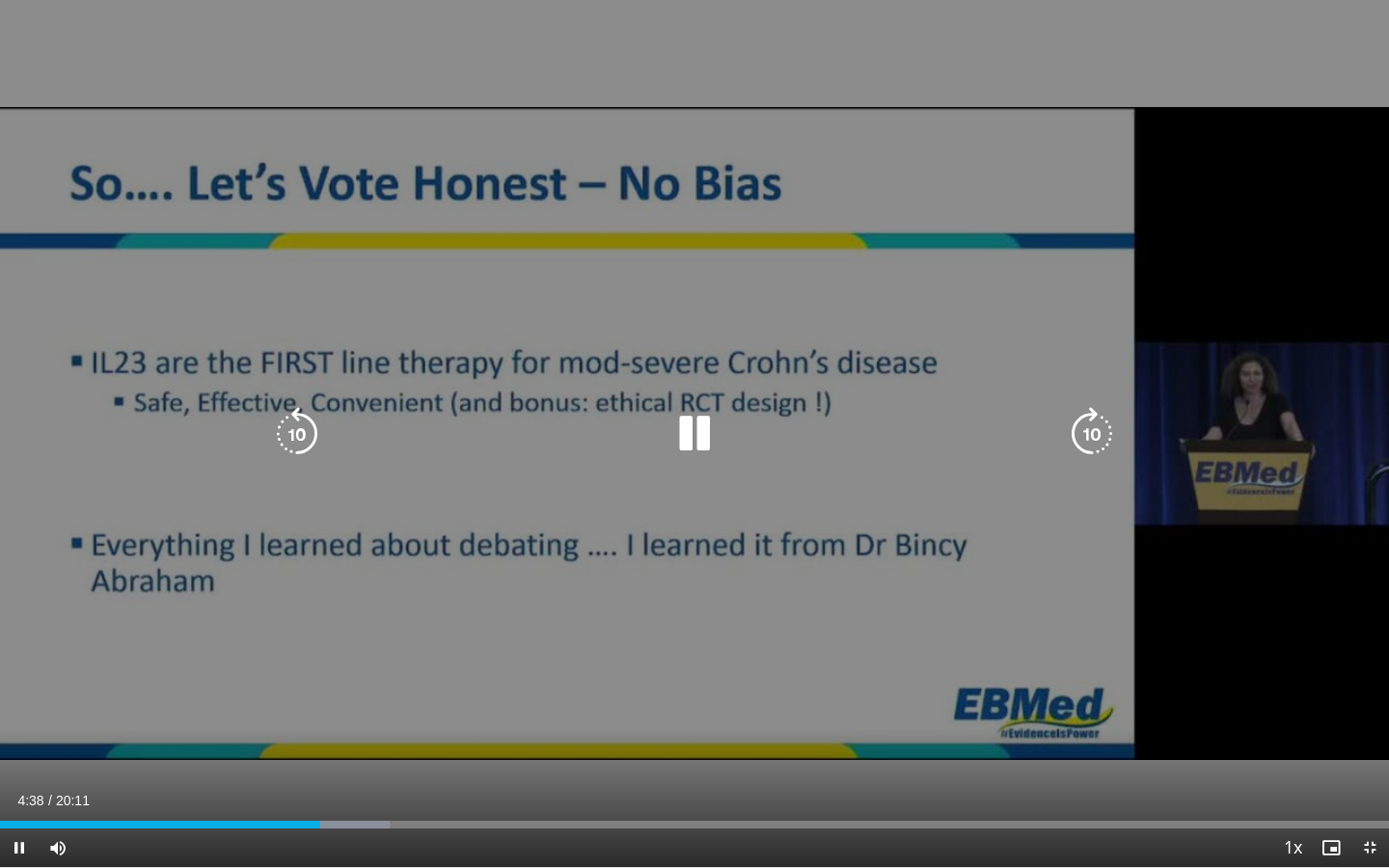 click on "10 seconds
Tap to unmute" at bounding box center [694, 433] 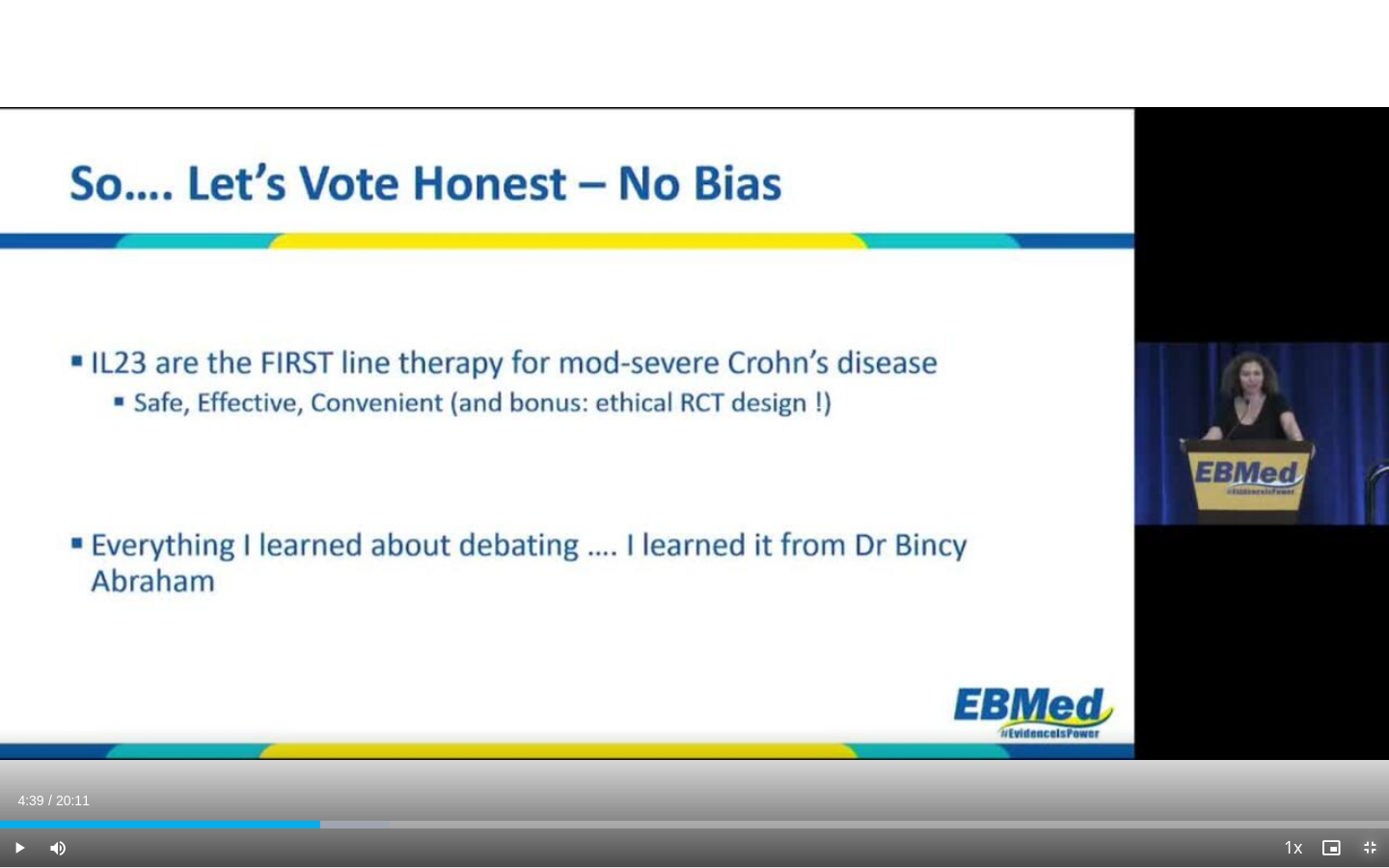 click at bounding box center [1370, 848] 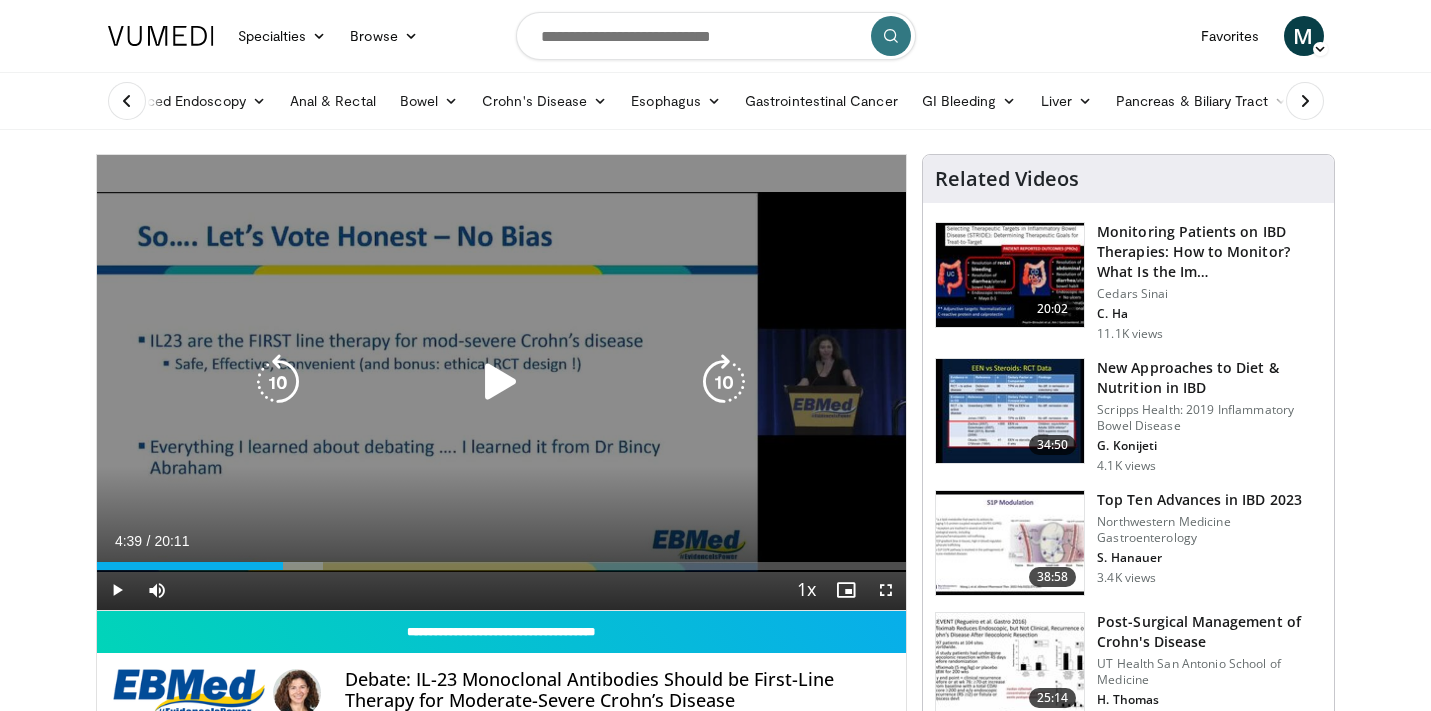 click on "10 seconds
Tap to unmute" at bounding box center [502, 382] 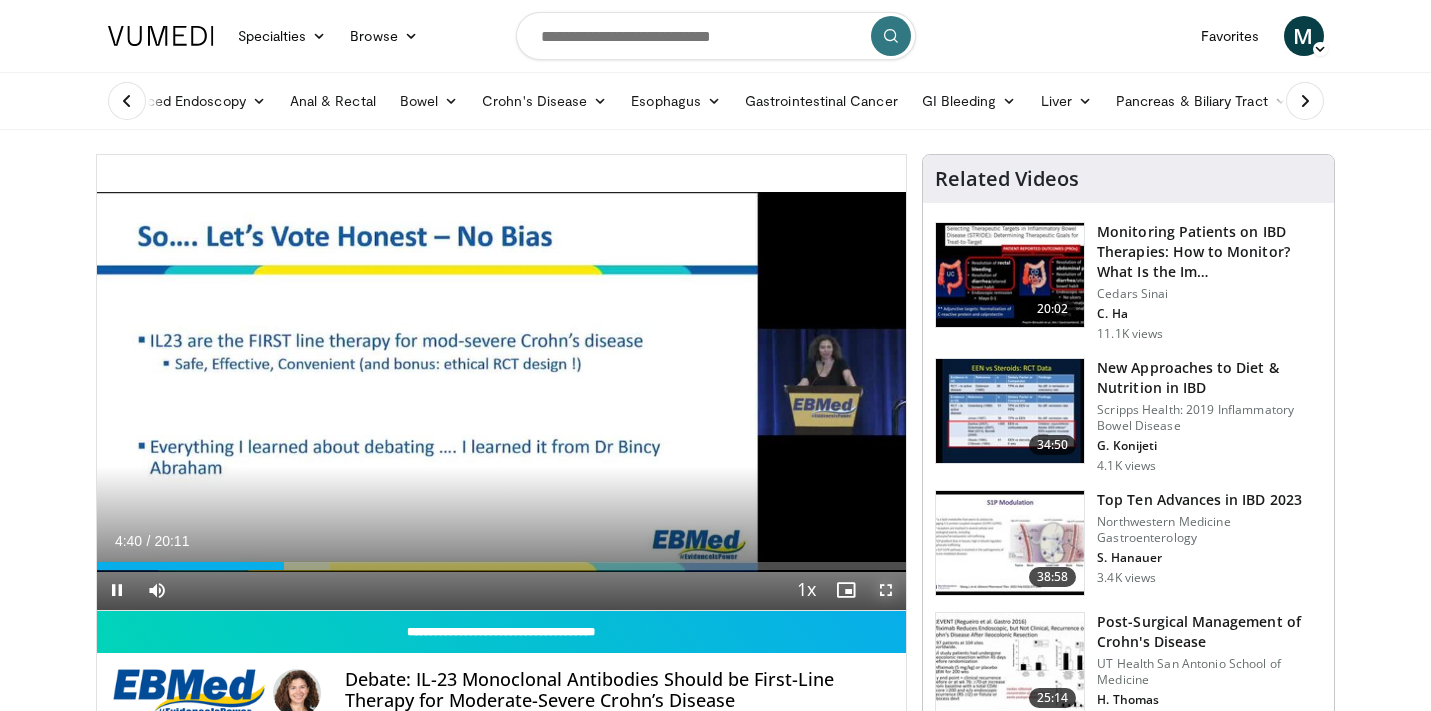 click at bounding box center (886, 590) 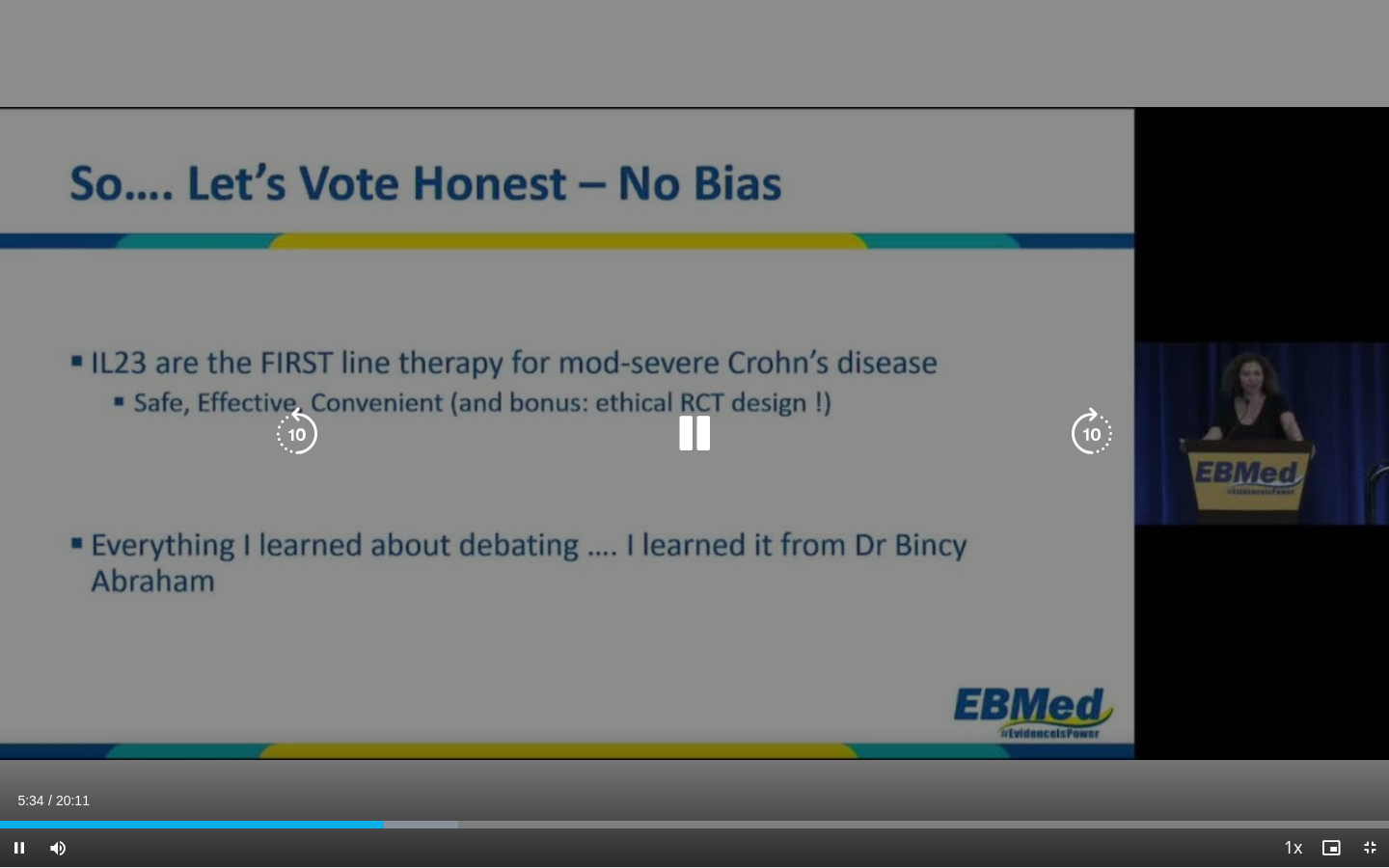 click on "10 seconds
Tap to unmute" at bounding box center (694, 433) 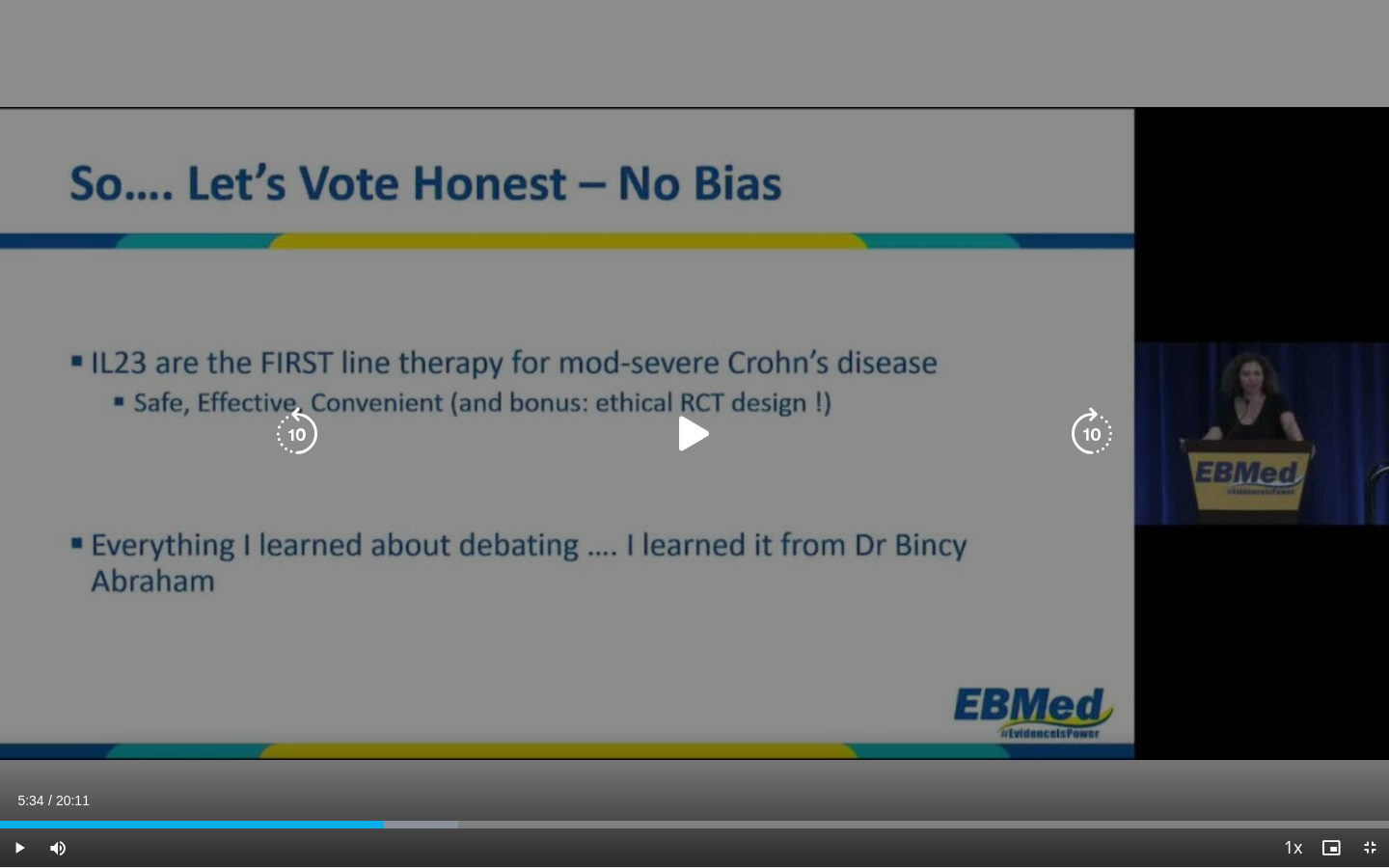 click on "10 seconds
Tap to unmute" at bounding box center [694, 433] 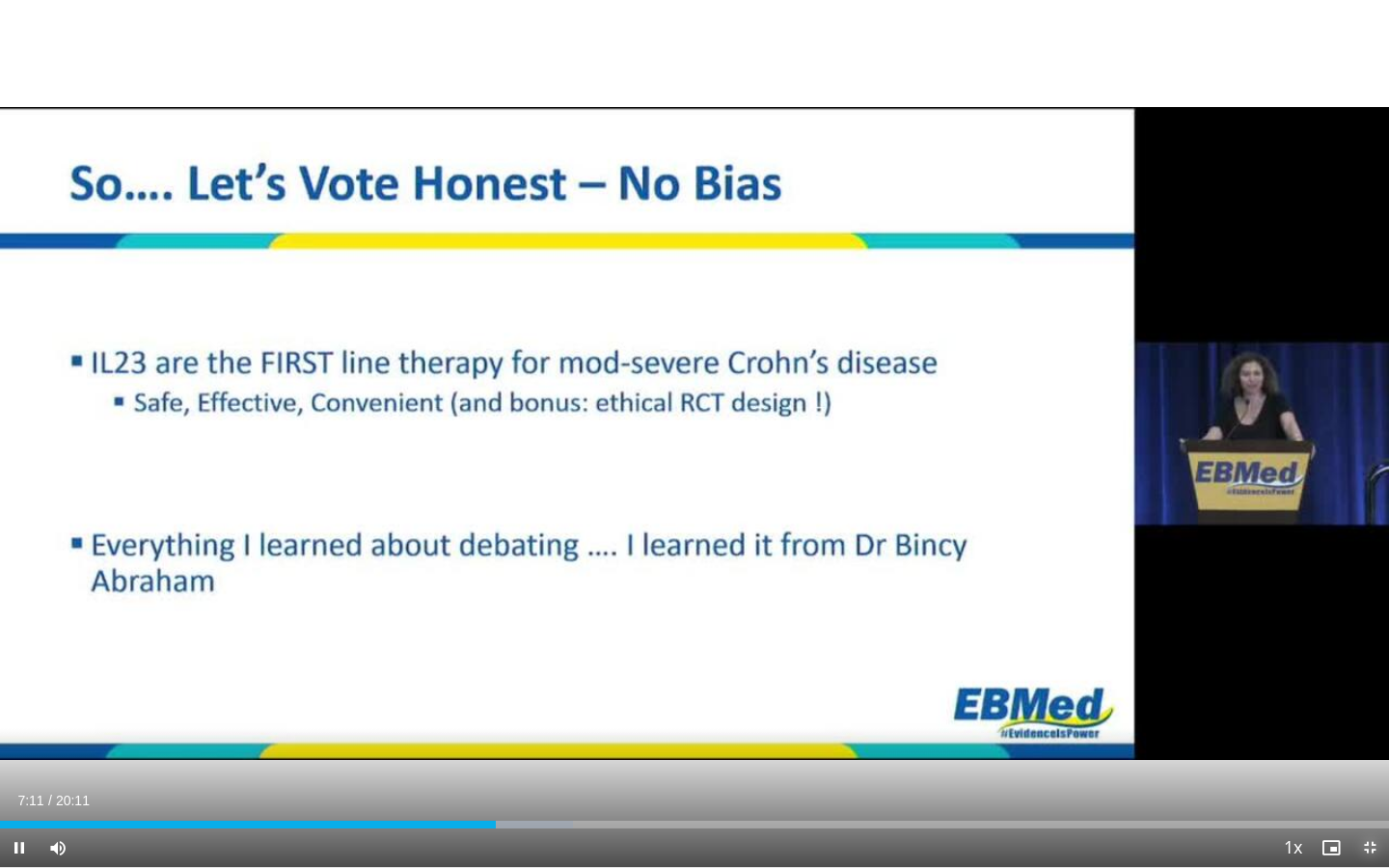 click at bounding box center [1370, 848] 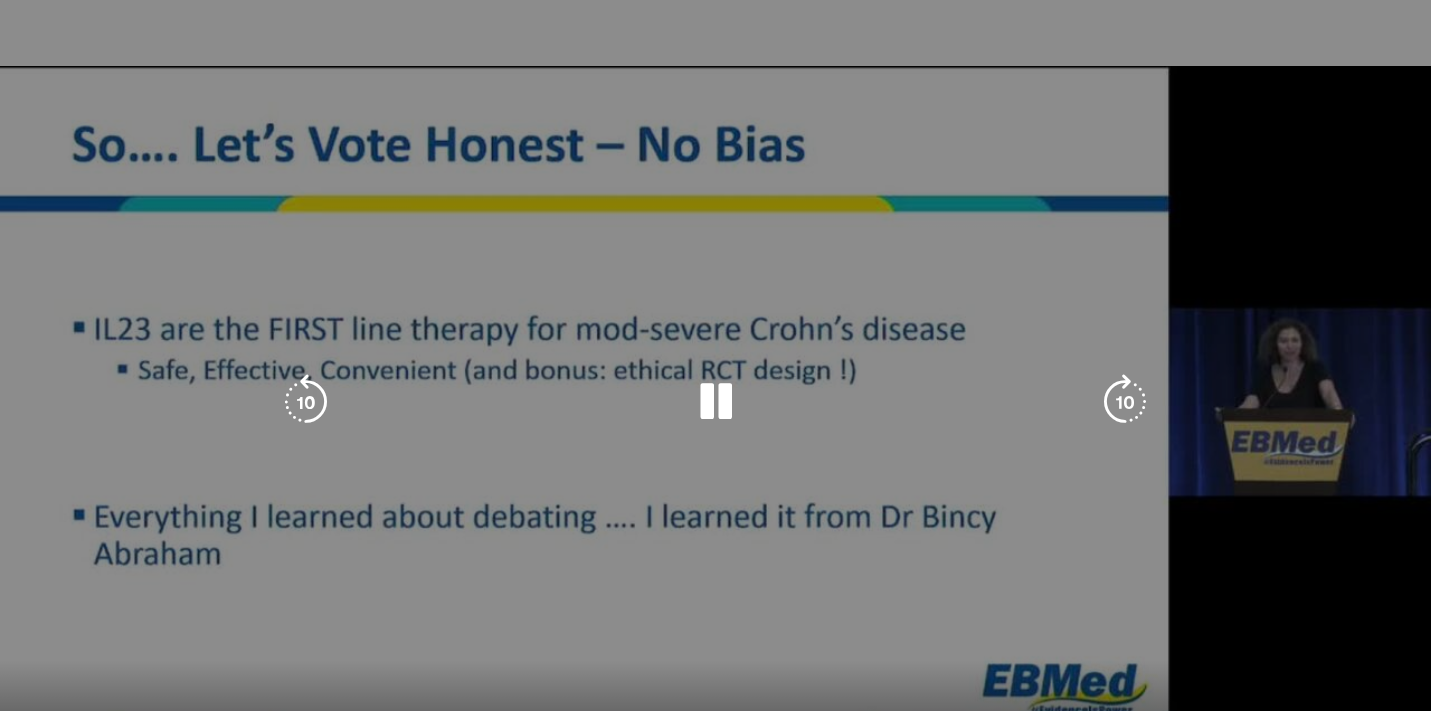 scroll, scrollTop: 61, scrollLeft: 0, axis: vertical 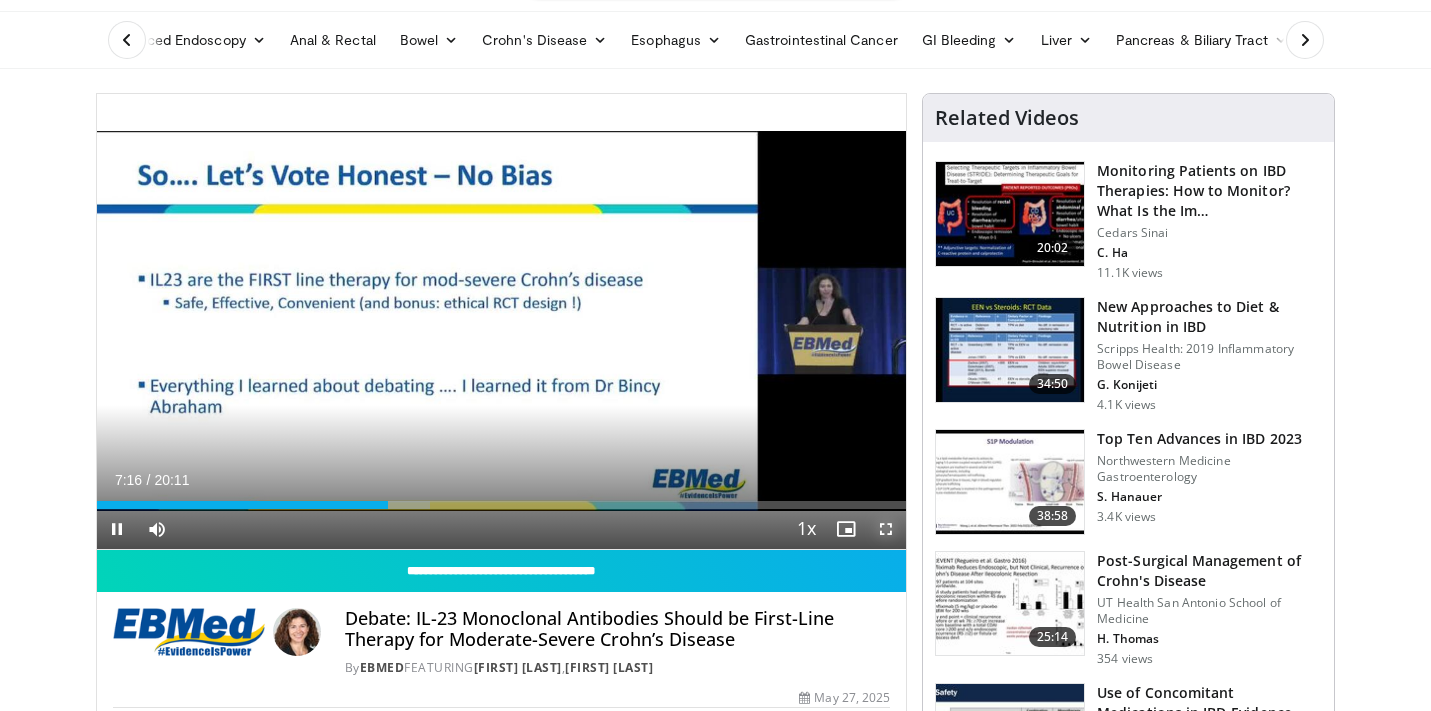 click at bounding box center (886, 529) 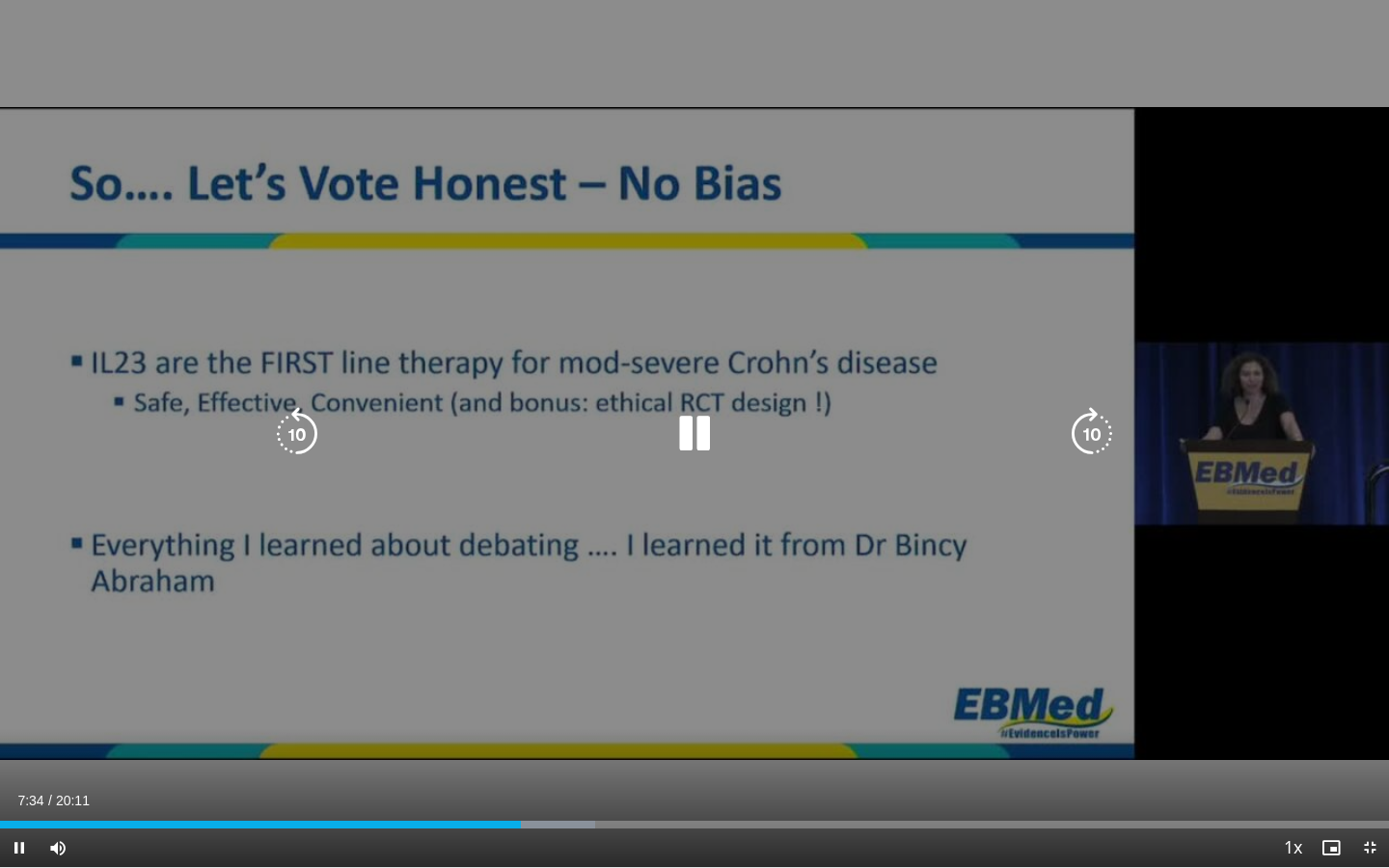 click on "10 seconds
Tap to unmute" at bounding box center [694, 433] 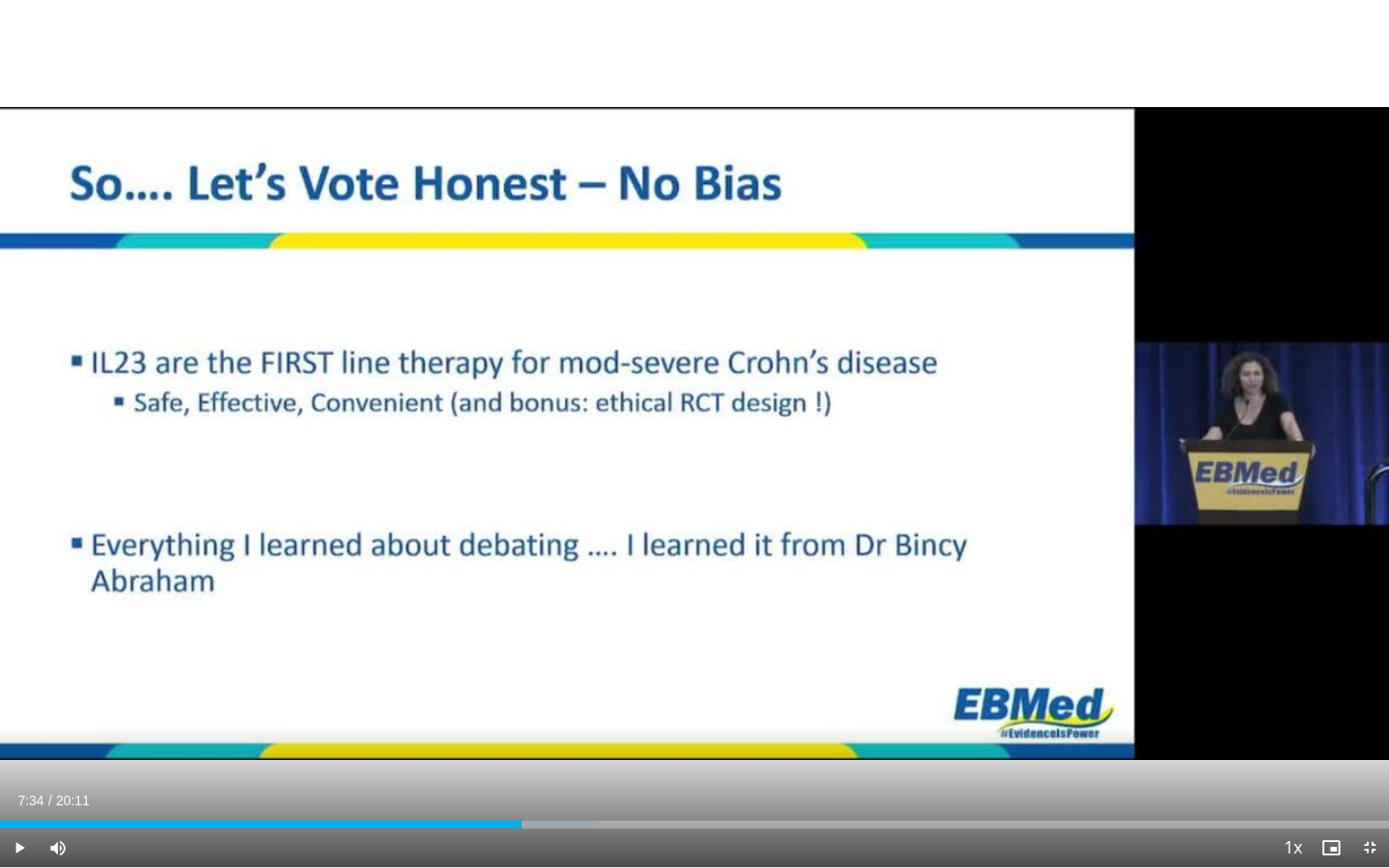 click on "10 seconds
Tap to unmute" at bounding box center (694, 433) 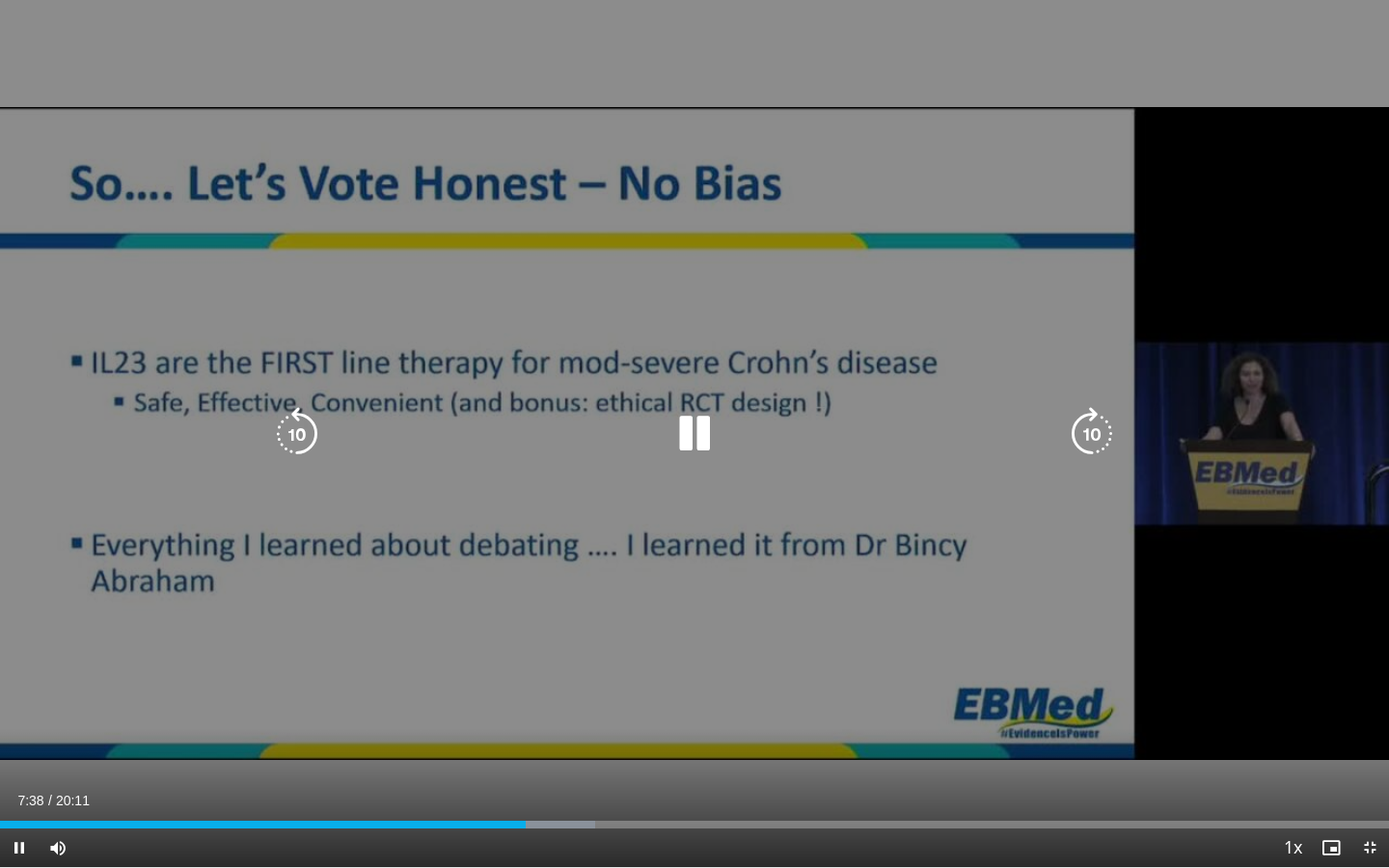 click on "10 seconds
Tap to unmute" at bounding box center (694, 433) 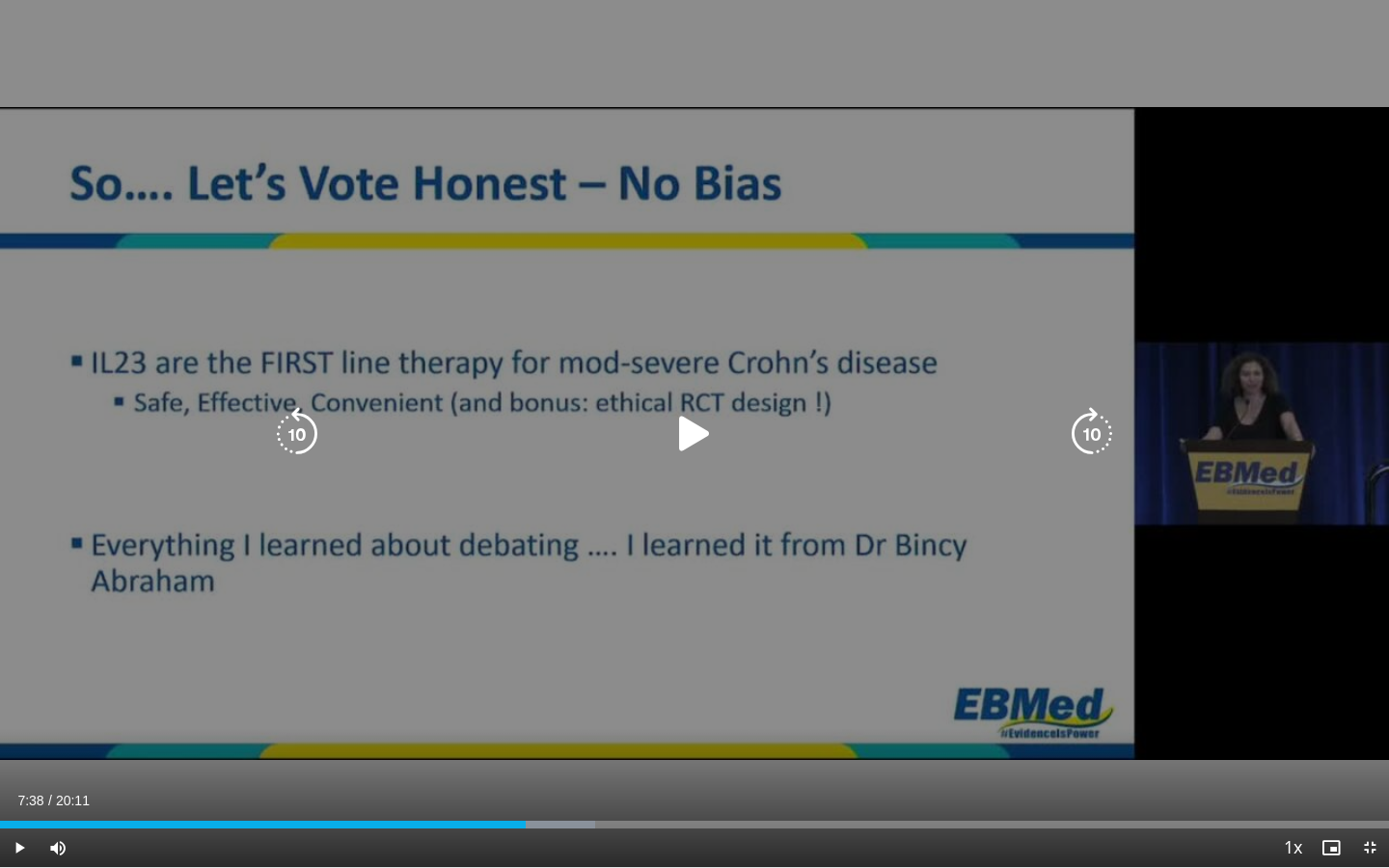 click at bounding box center [694, 434] 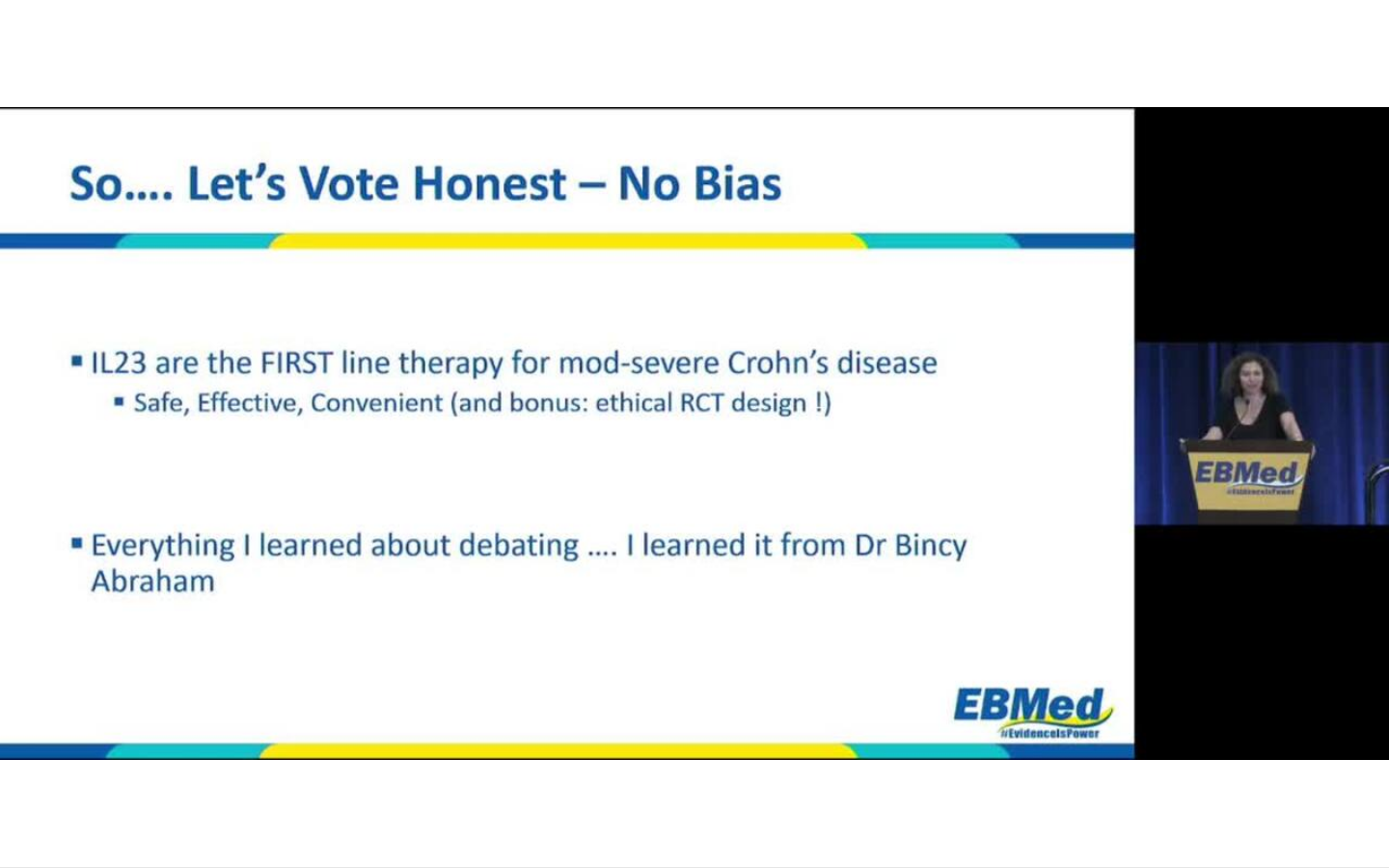 type 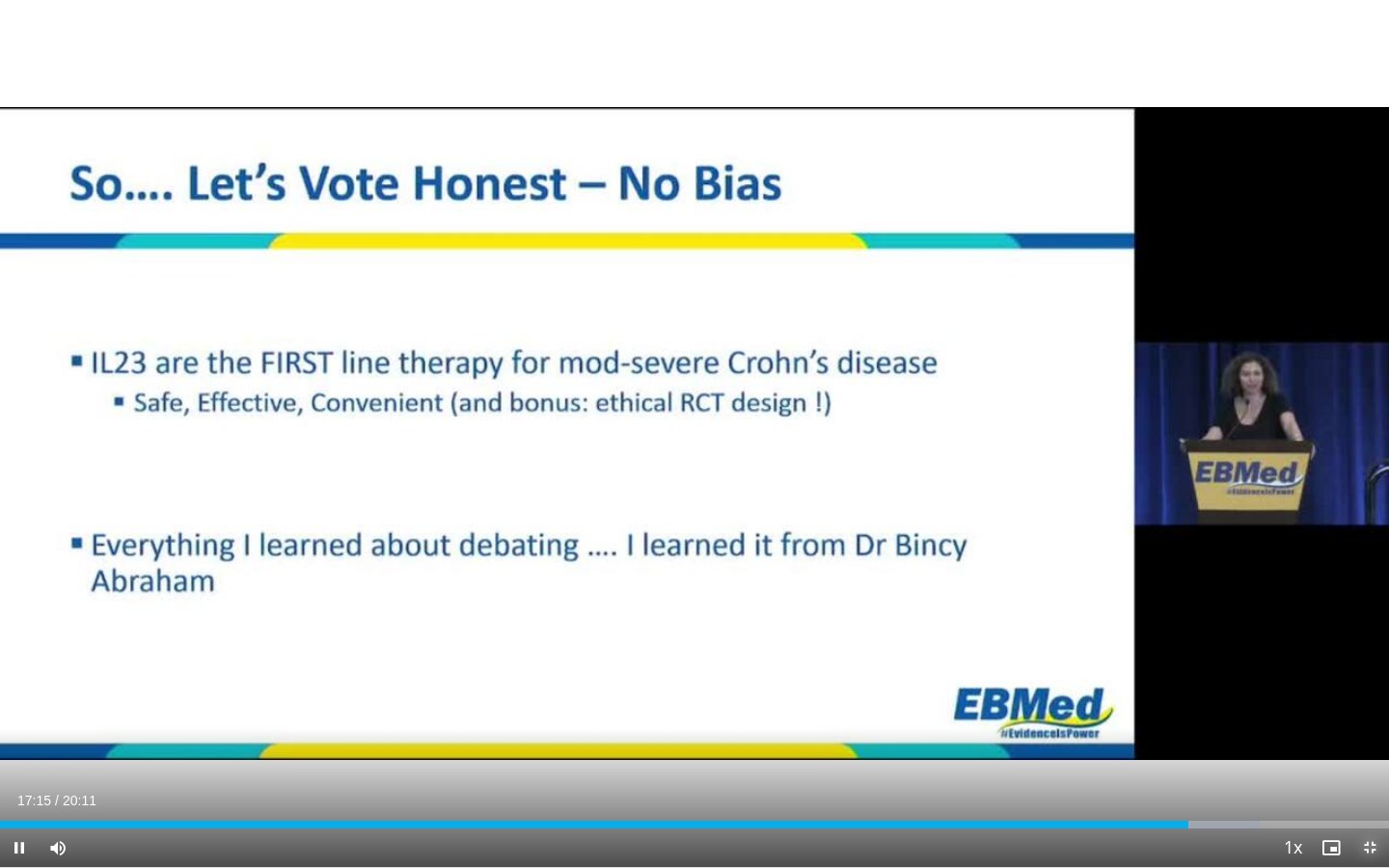 click at bounding box center [1370, 848] 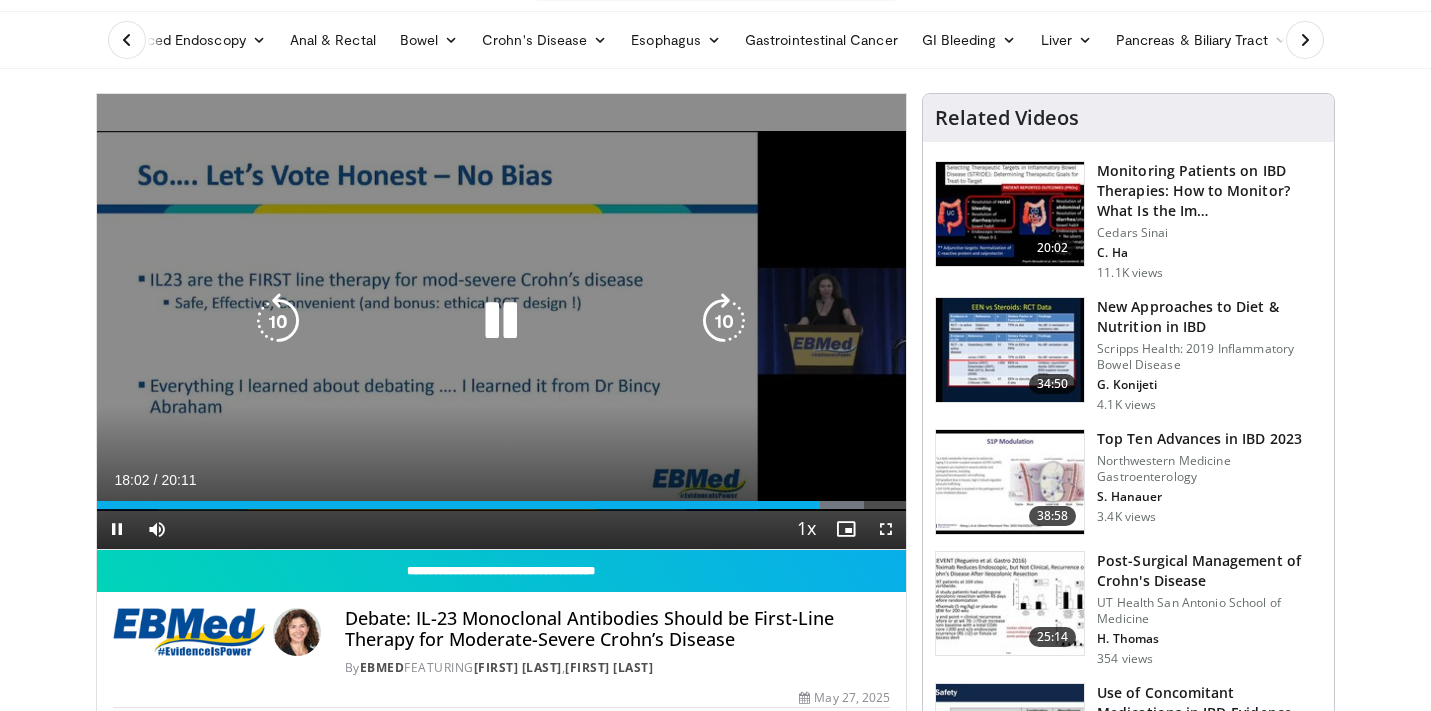 click on "10 seconds
Tap to unmute" at bounding box center [502, 321] 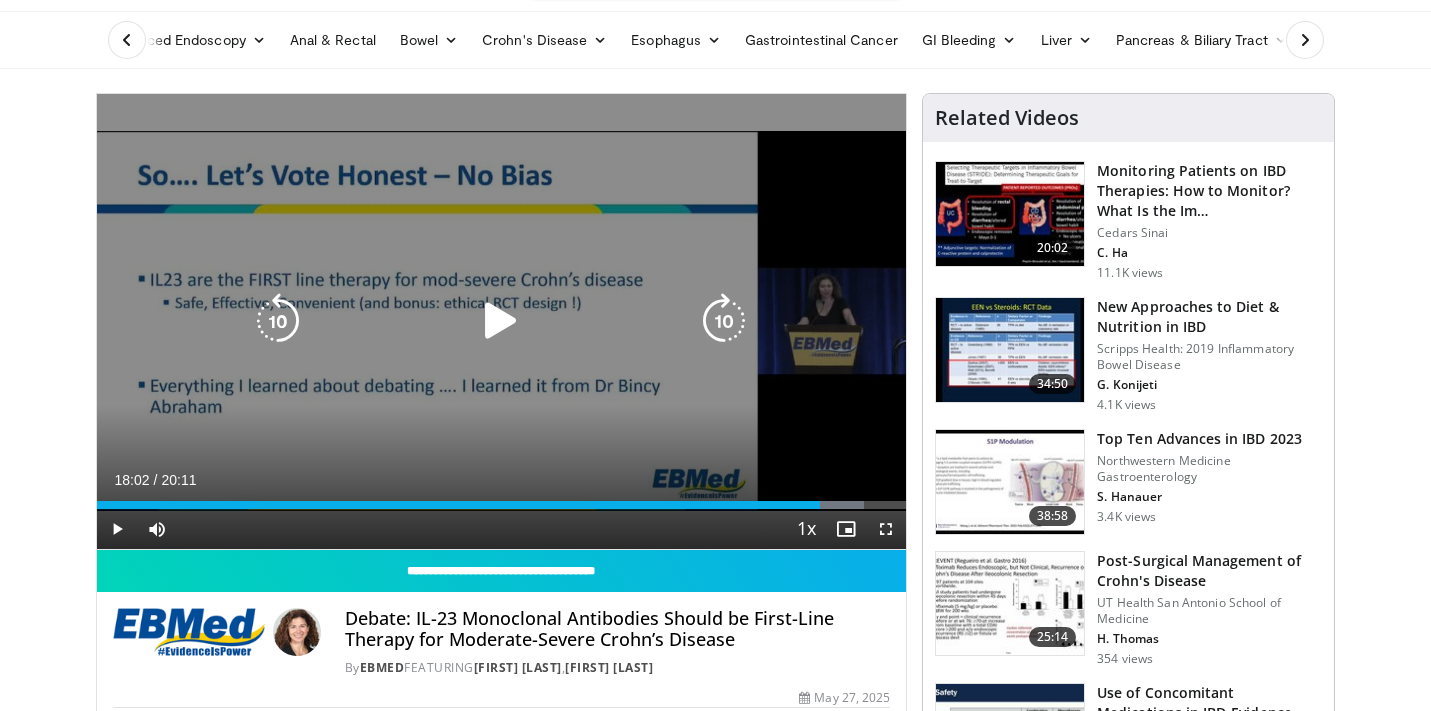 click at bounding box center (501, 321) 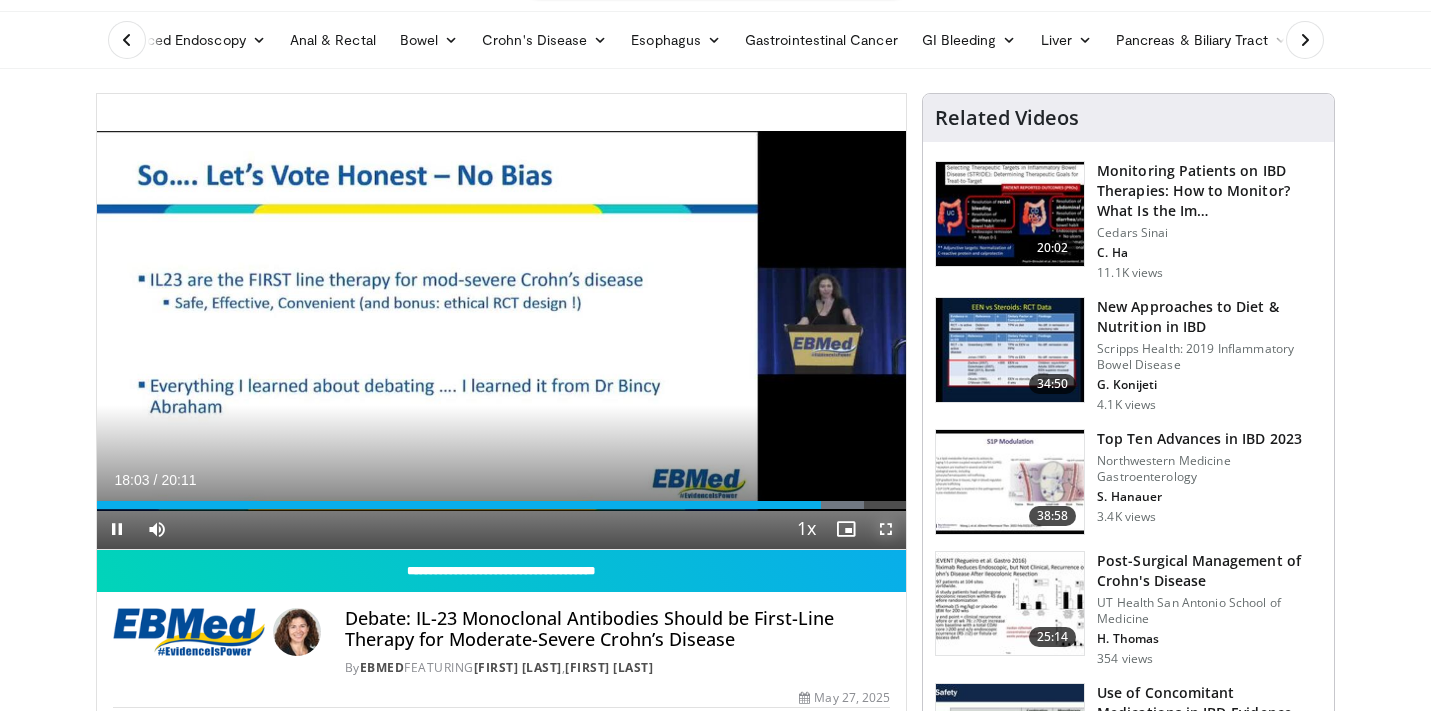 click at bounding box center (886, 529) 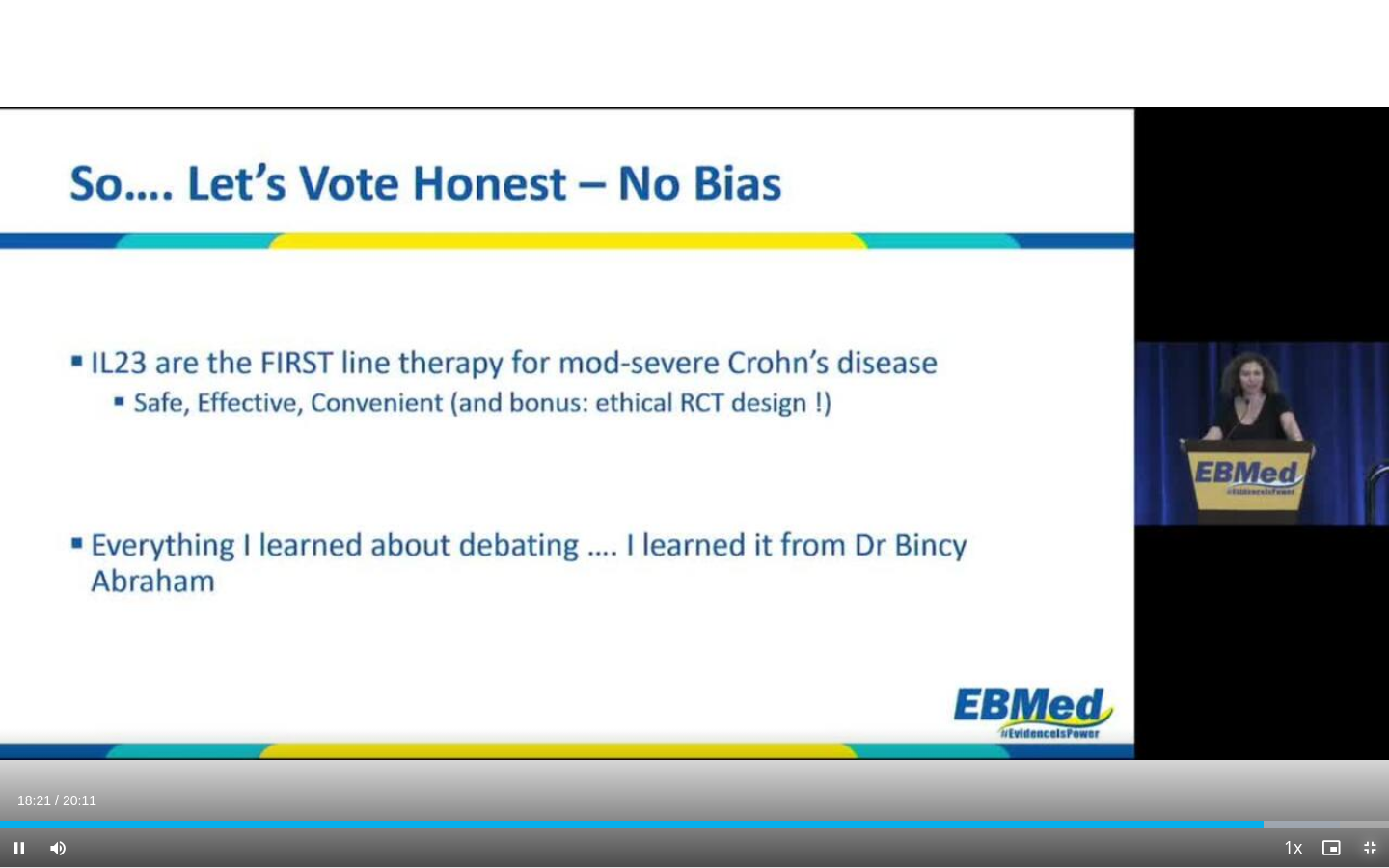 click at bounding box center [1370, 848] 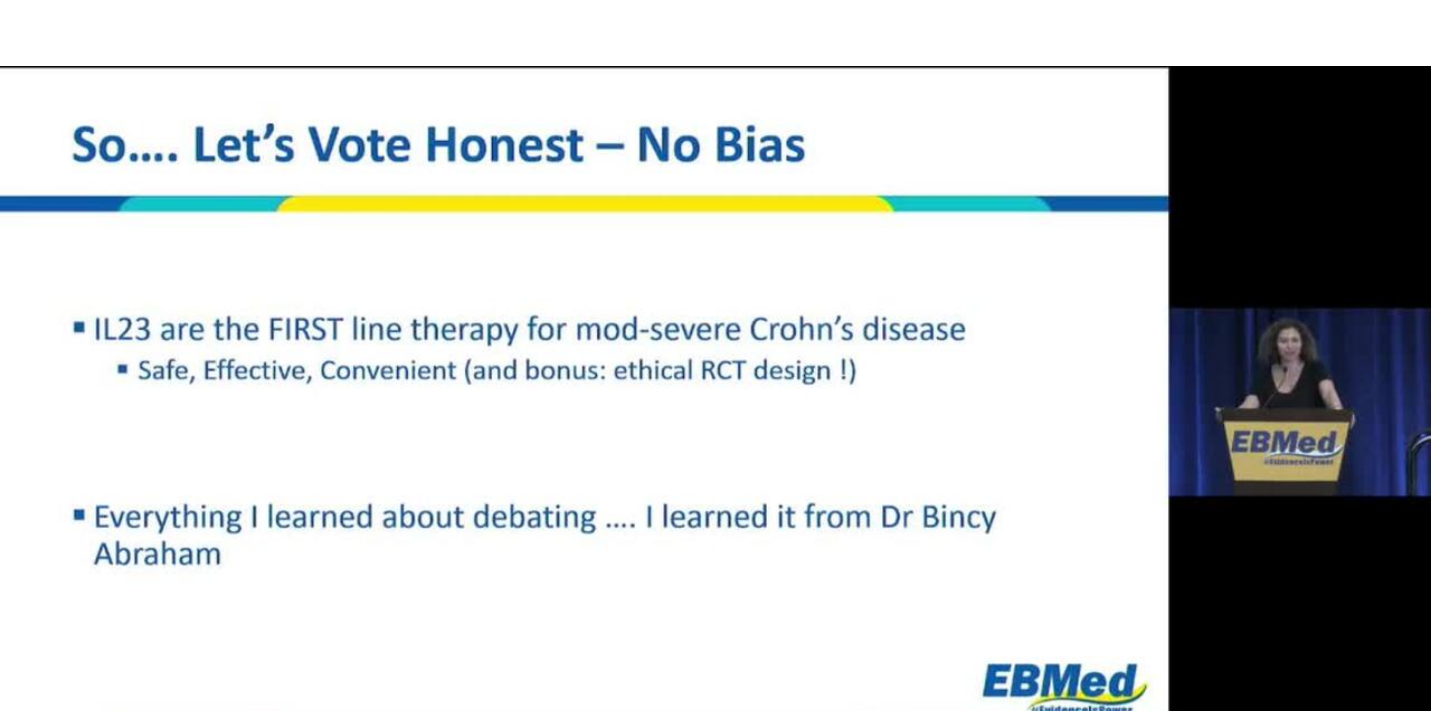 scroll, scrollTop: 0, scrollLeft: 0, axis: both 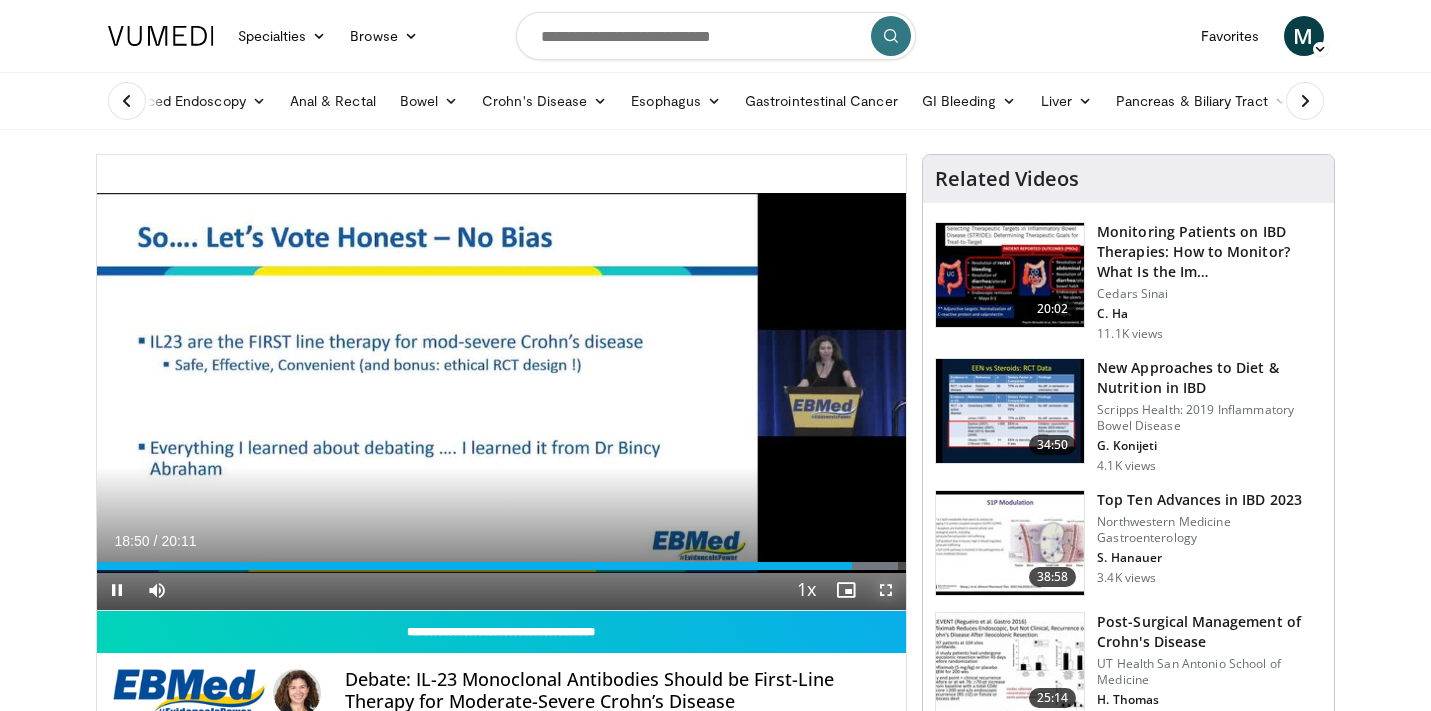click at bounding box center [886, 590] 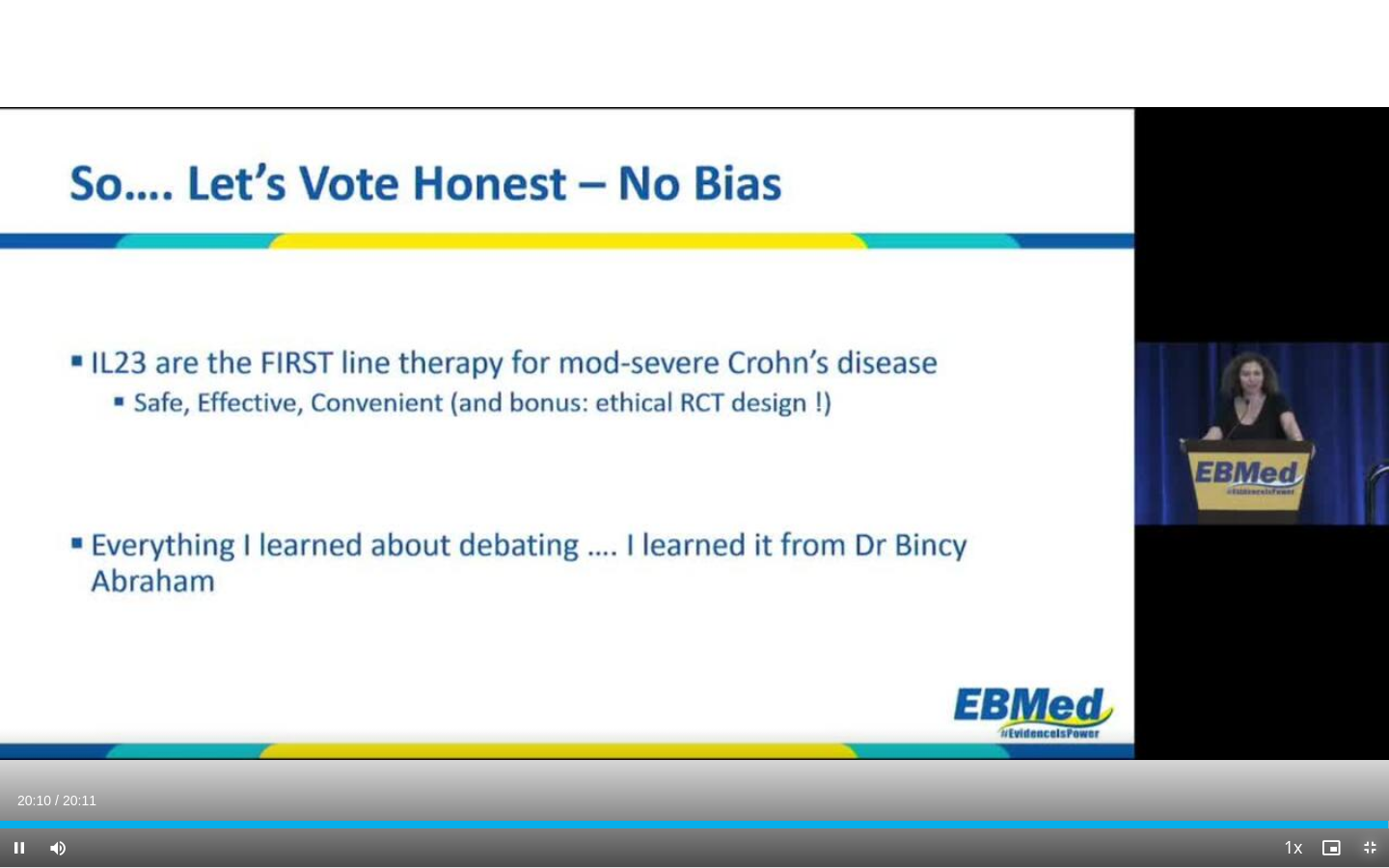 click at bounding box center [1370, 848] 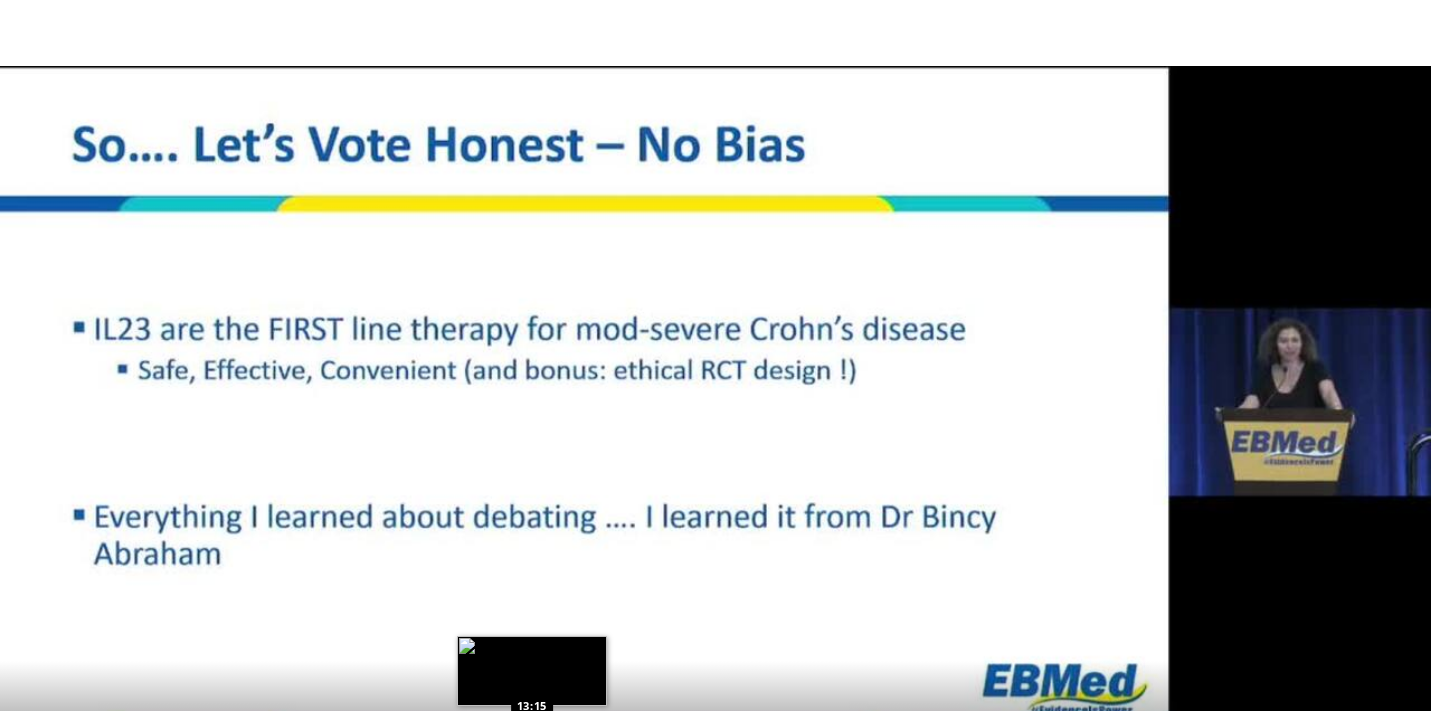 scroll, scrollTop: 157, scrollLeft: 0, axis: vertical 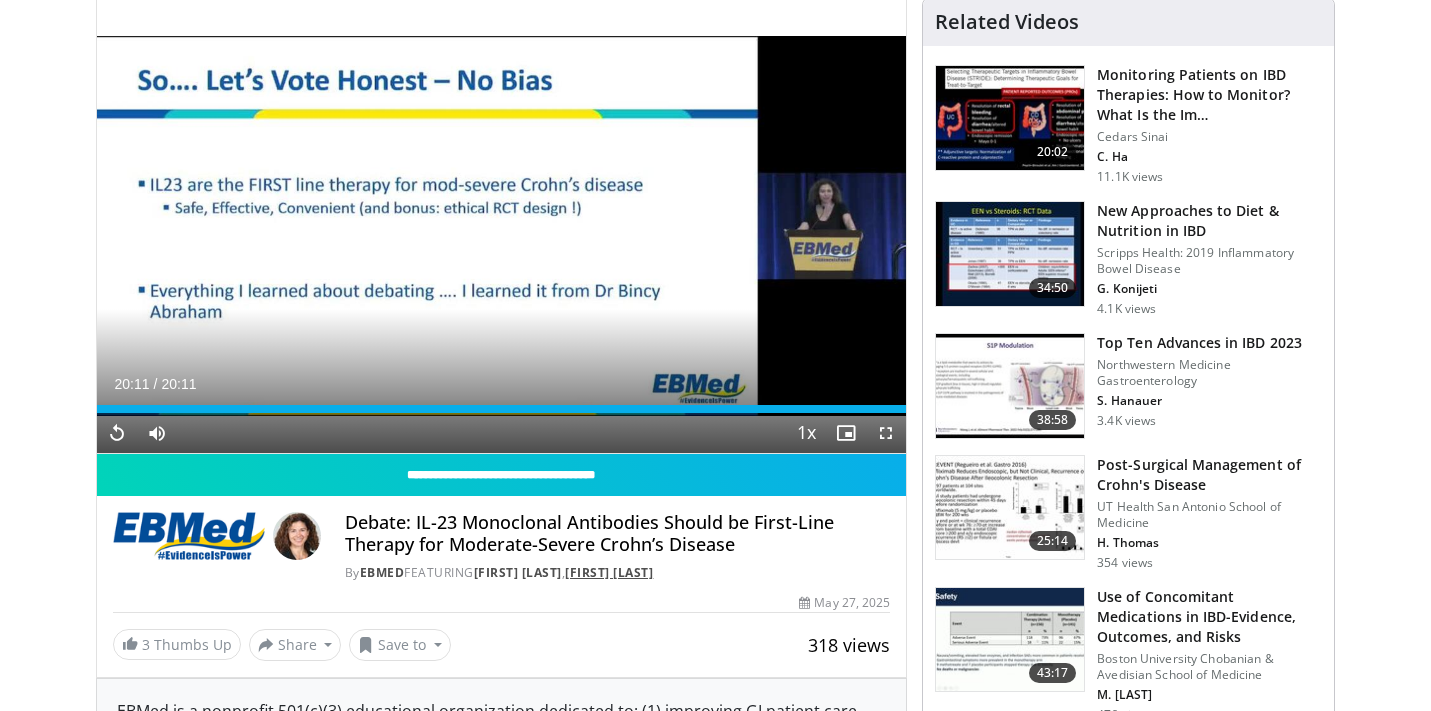 click on "[FIRST] [LAST]" at bounding box center [609, 572] 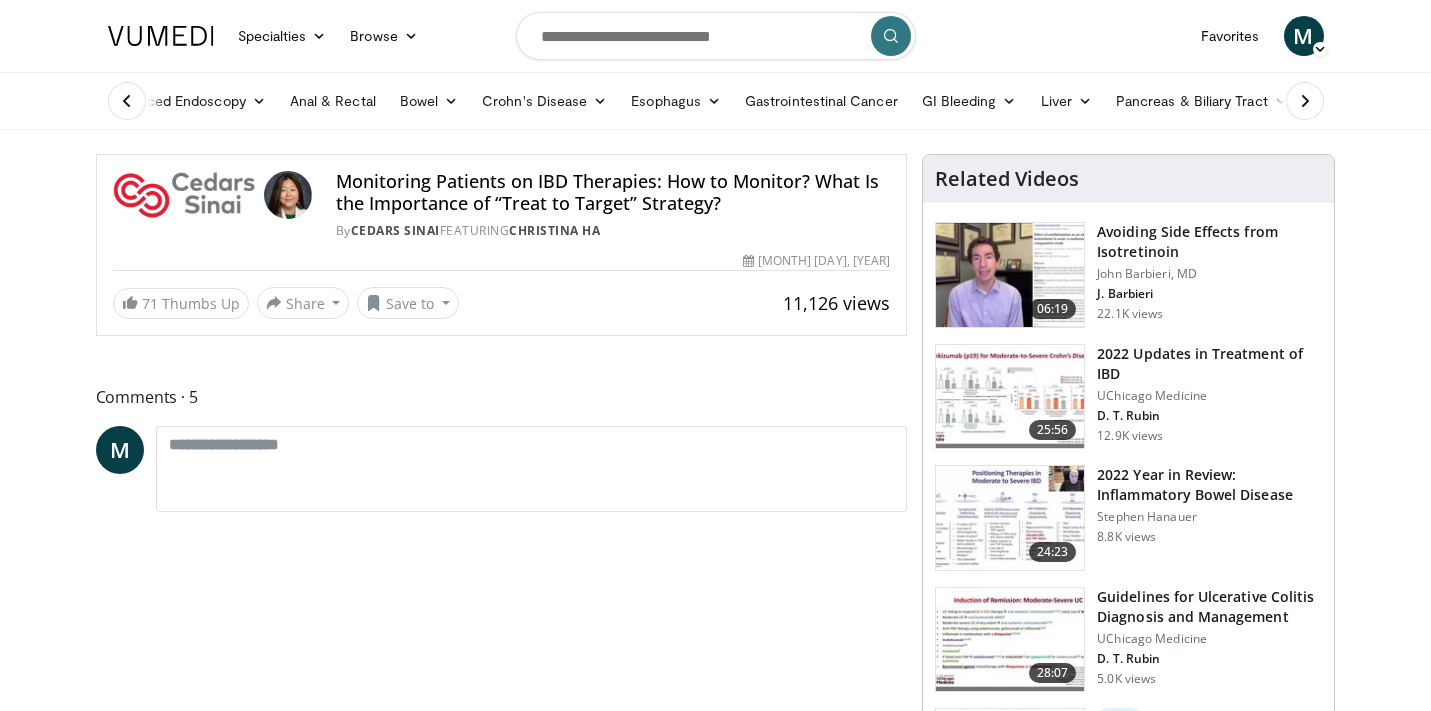 scroll, scrollTop: 0, scrollLeft: 0, axis: both 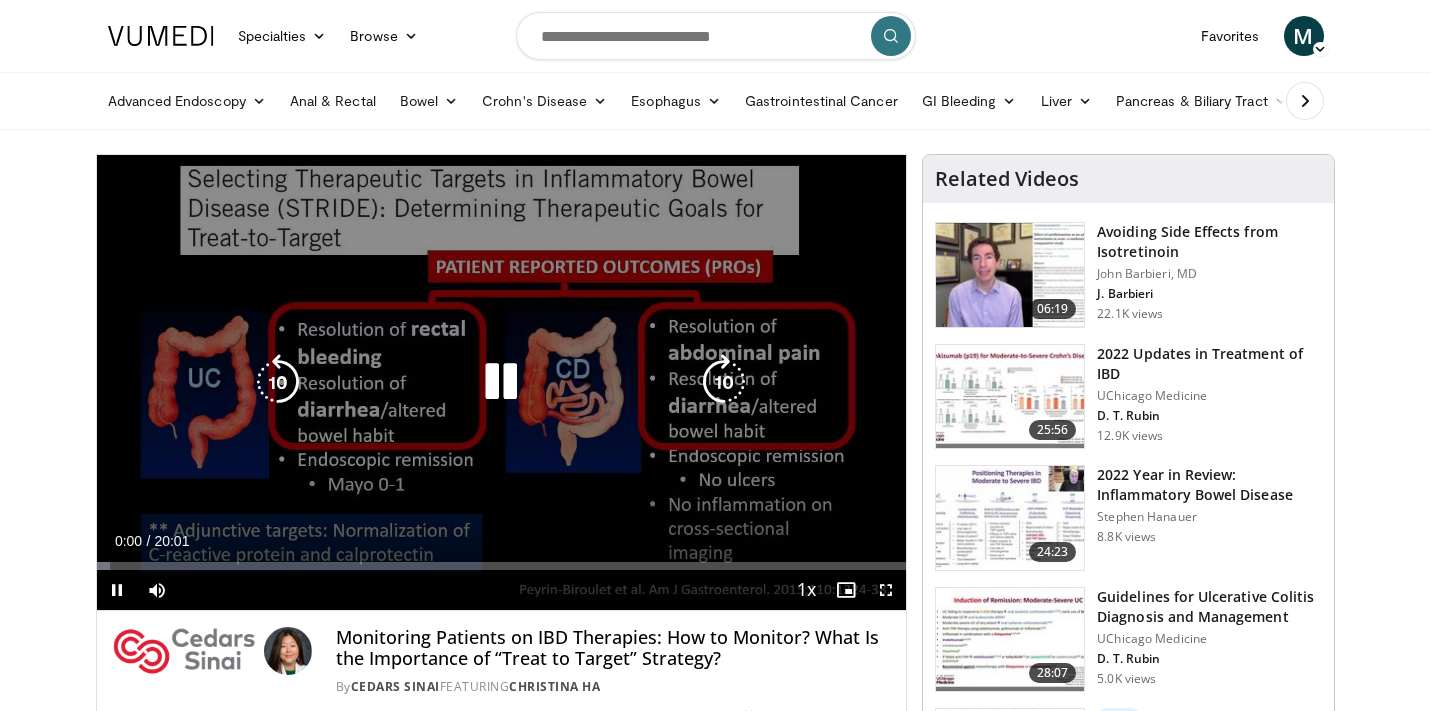 click at bounding box center (501, 382) 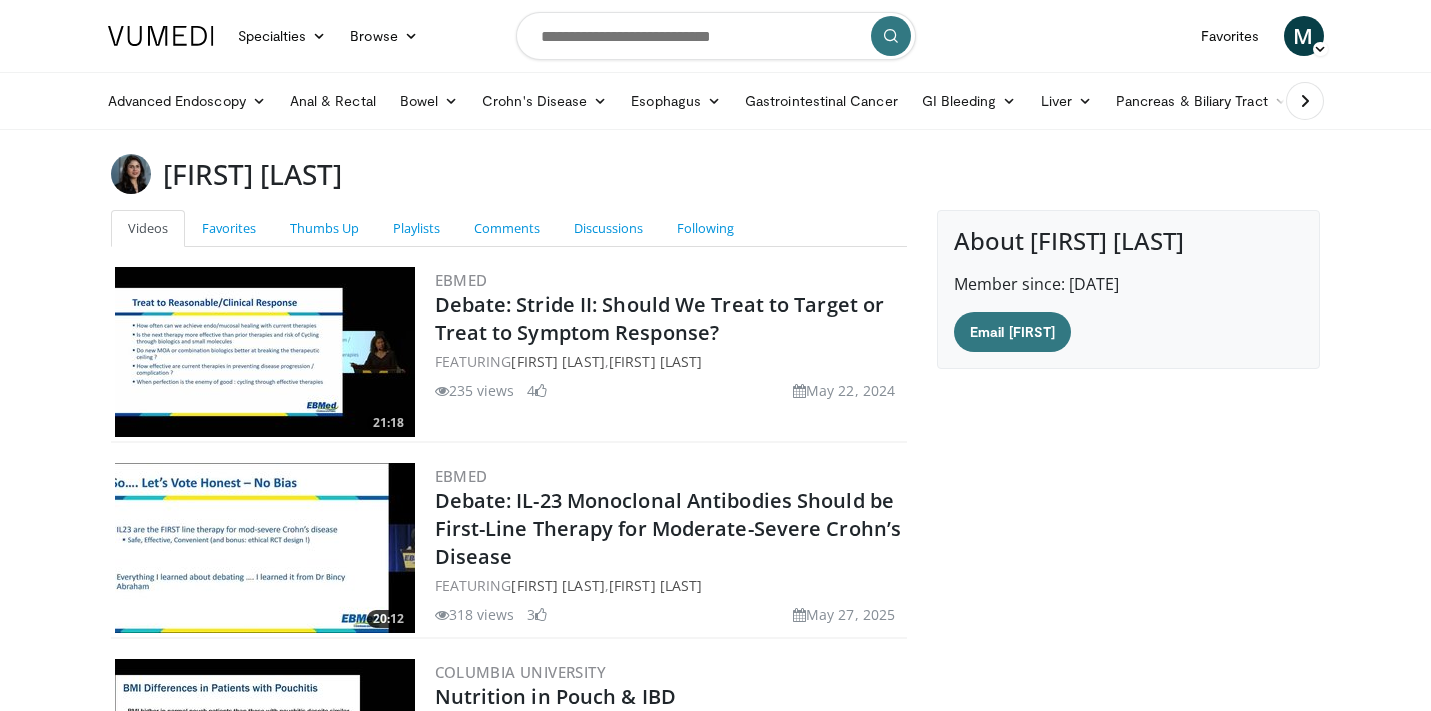scroll, scrollTop: 0, scrollLeft: 0, axis: both 